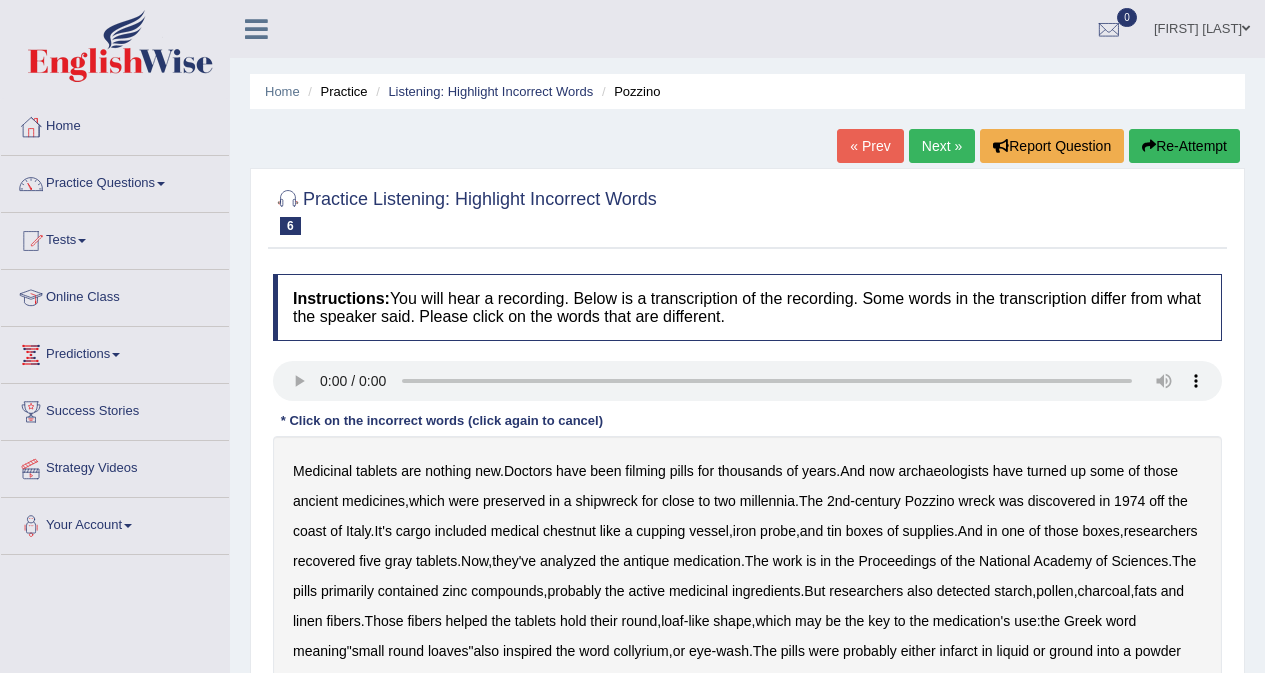 scroll, scrollTop: 0, scrollLeft: 0, axis: both 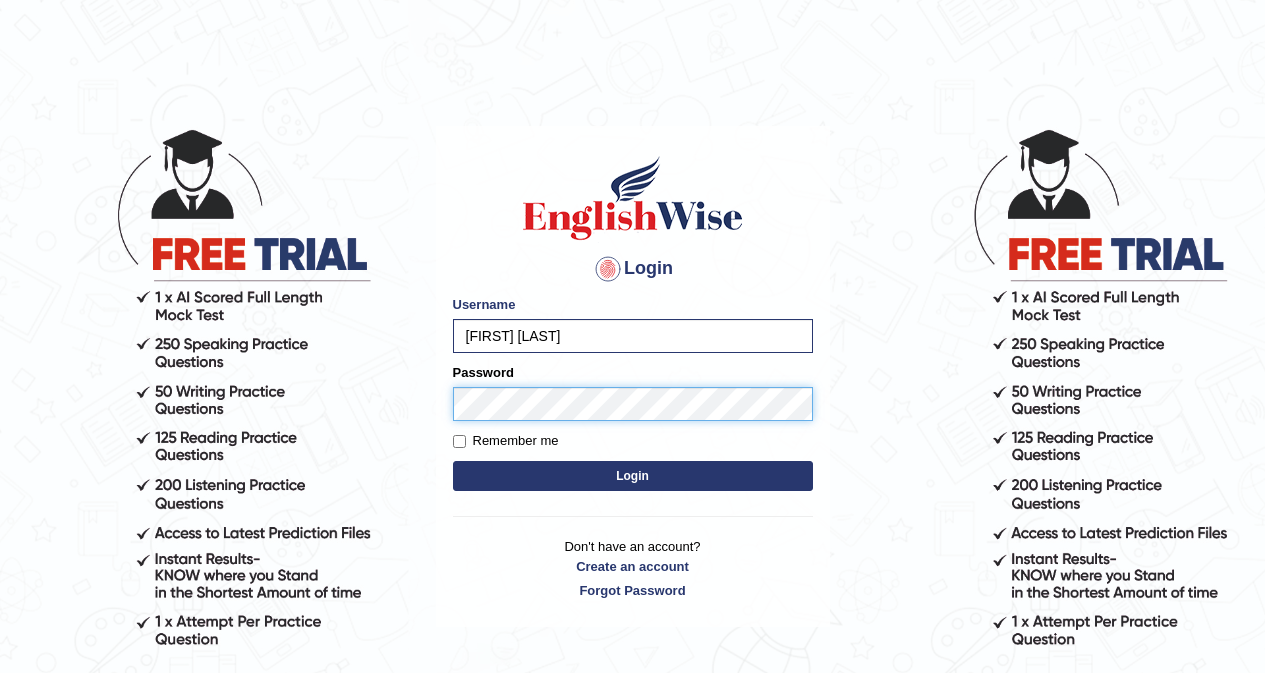 click on "Login" at bounding box center [633, 476] 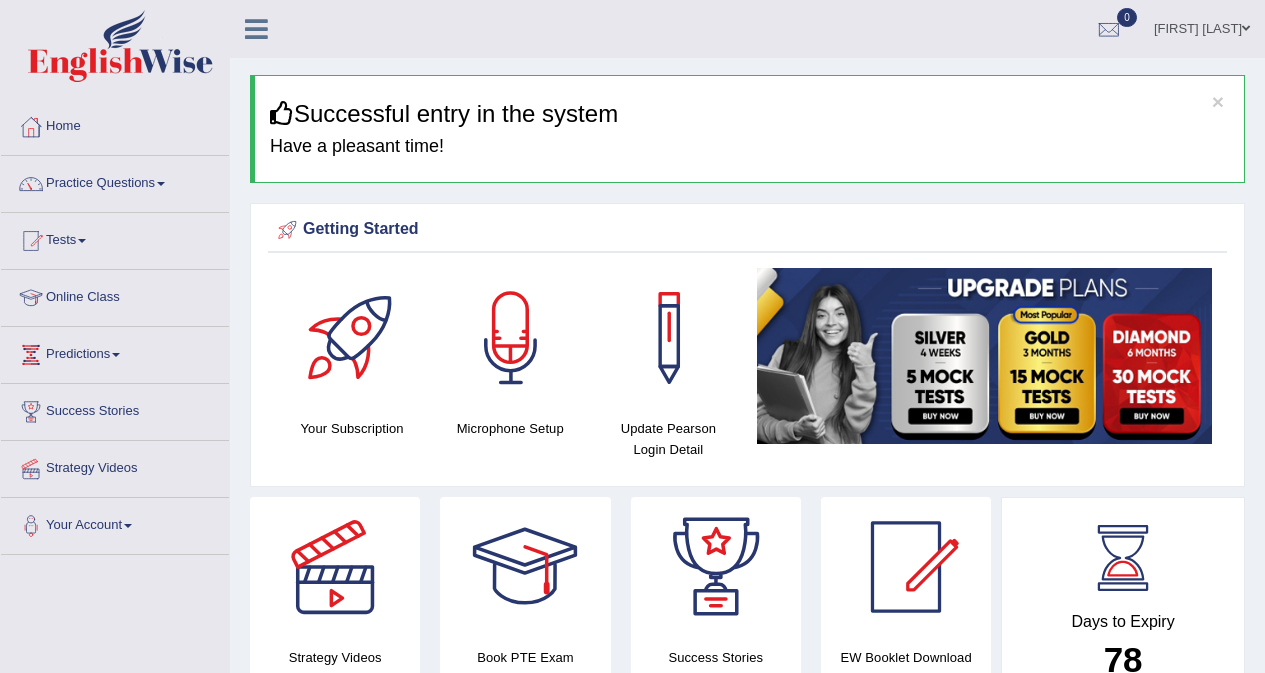 scroll, scrollTop: 0, scrollLeft: 0, axis: both 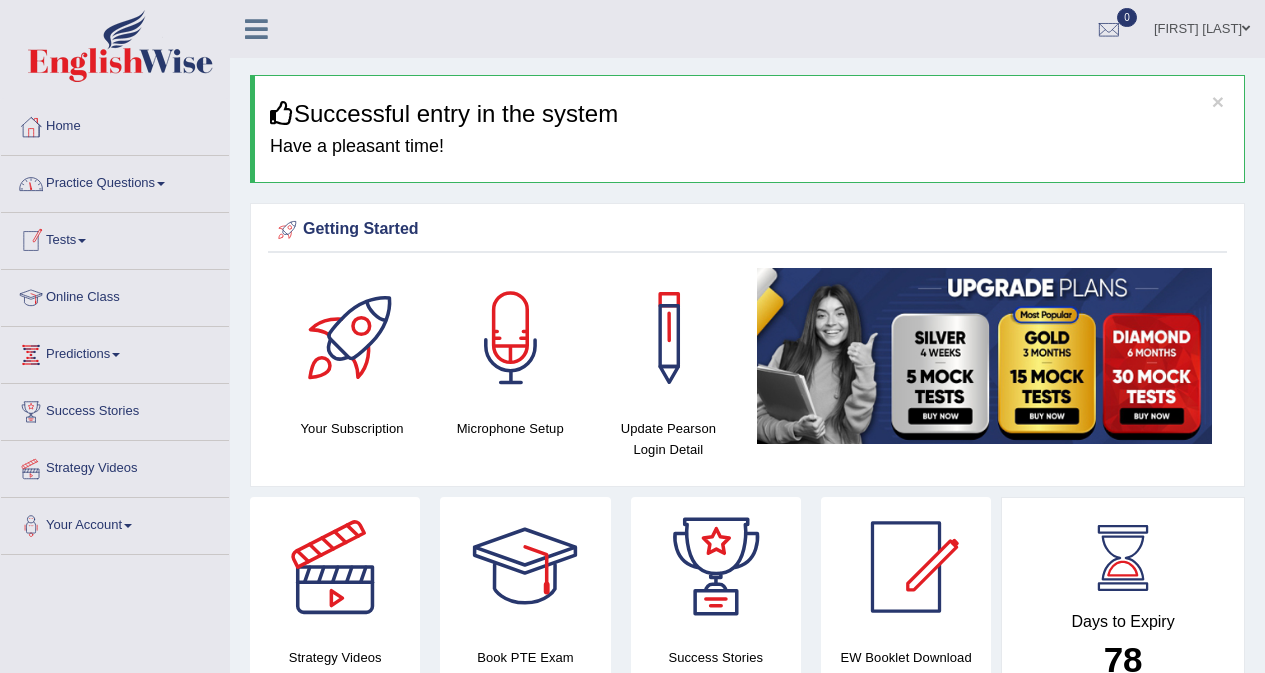 click on "Practice Questions" at bounding box center (115, 181) 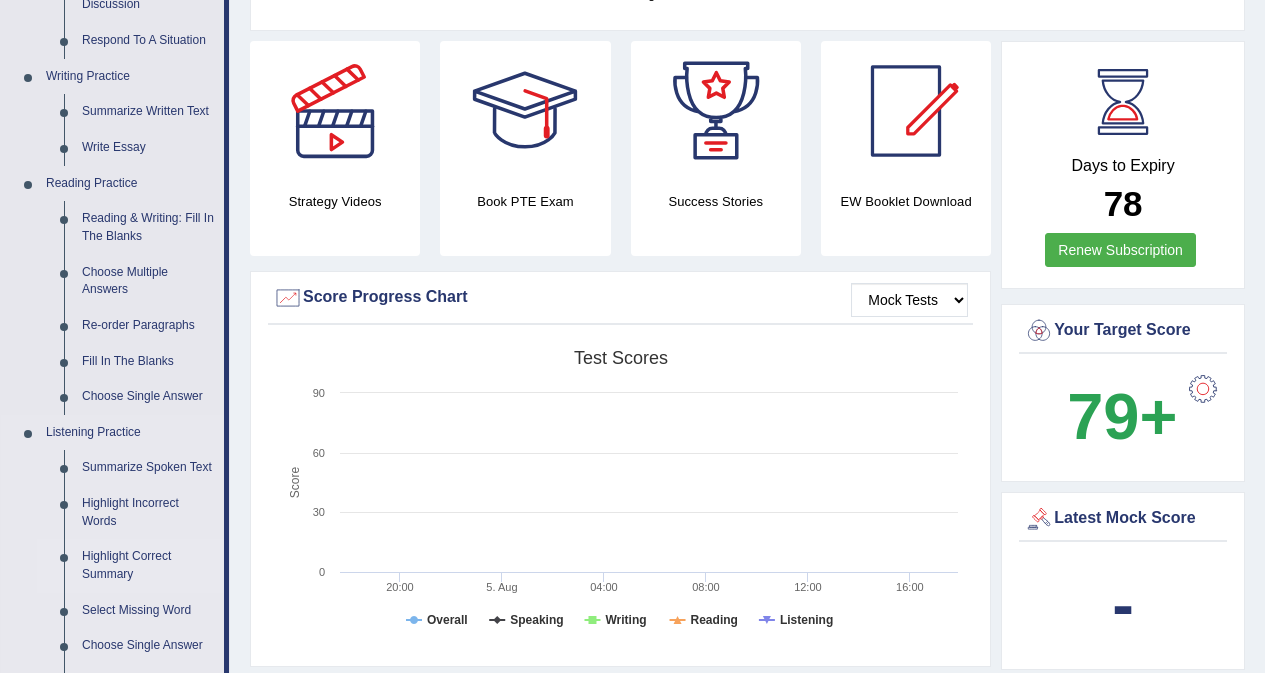 scroll, scrollTop: 600, scrollLeft: 0, axis: vertical 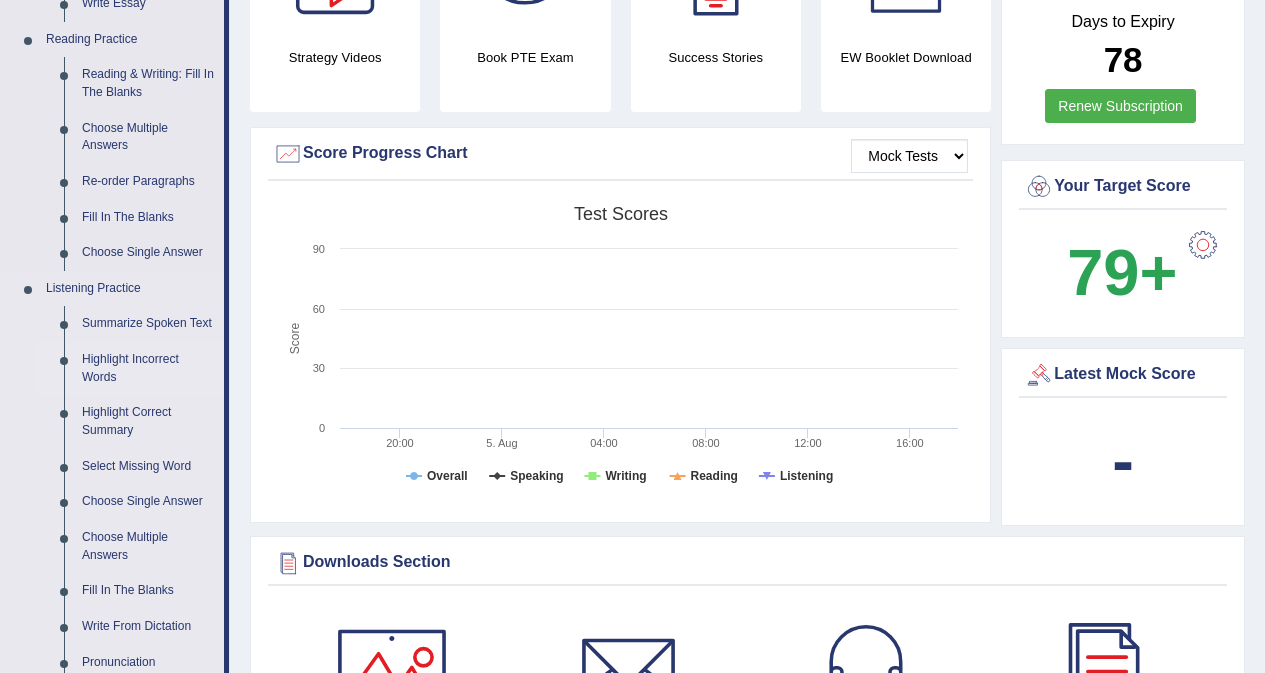 click on "Highlight Incorrect Words" at bounding box center [148, 368] 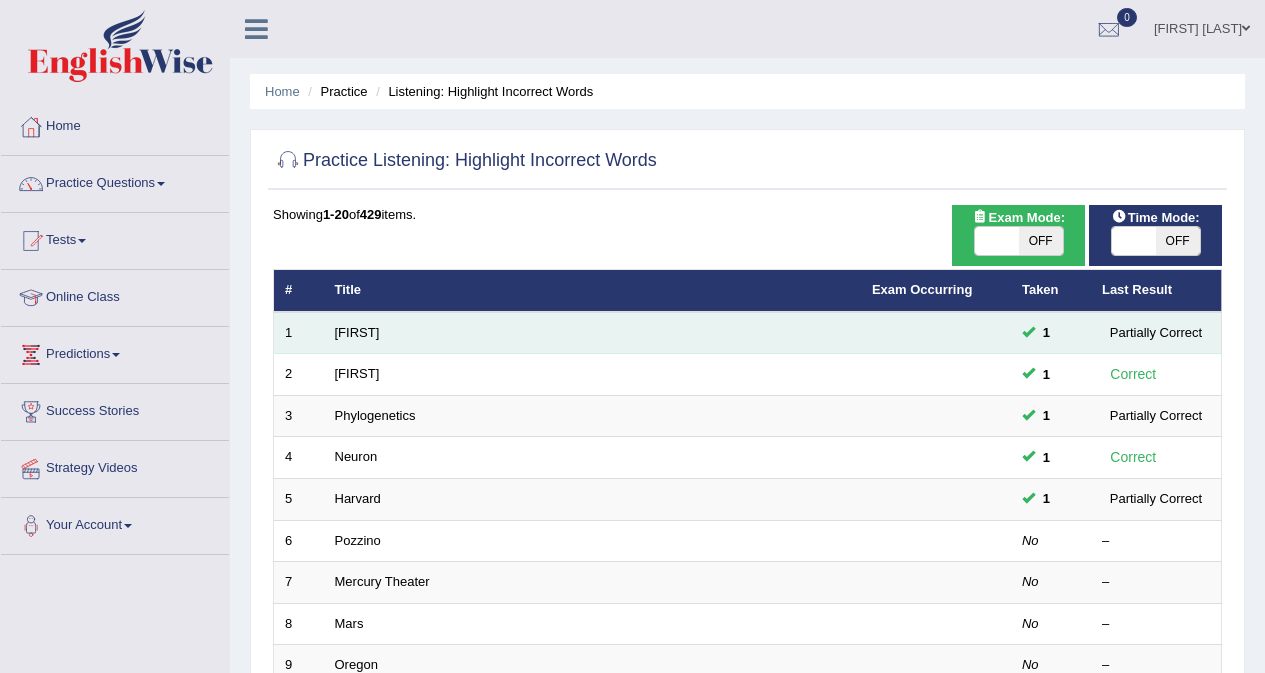scroll, scrollTop: 0, scrollLeft: 0, axis: both 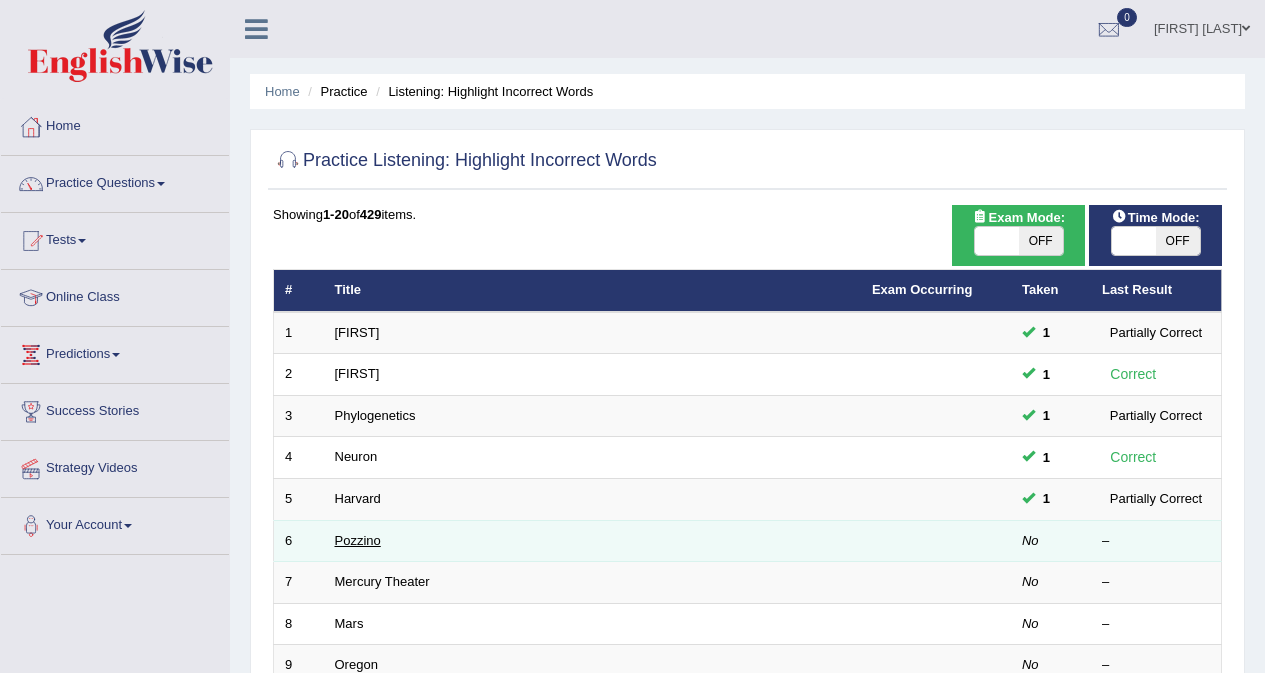 click on "Pozzino" at bounding box center [358, 540] 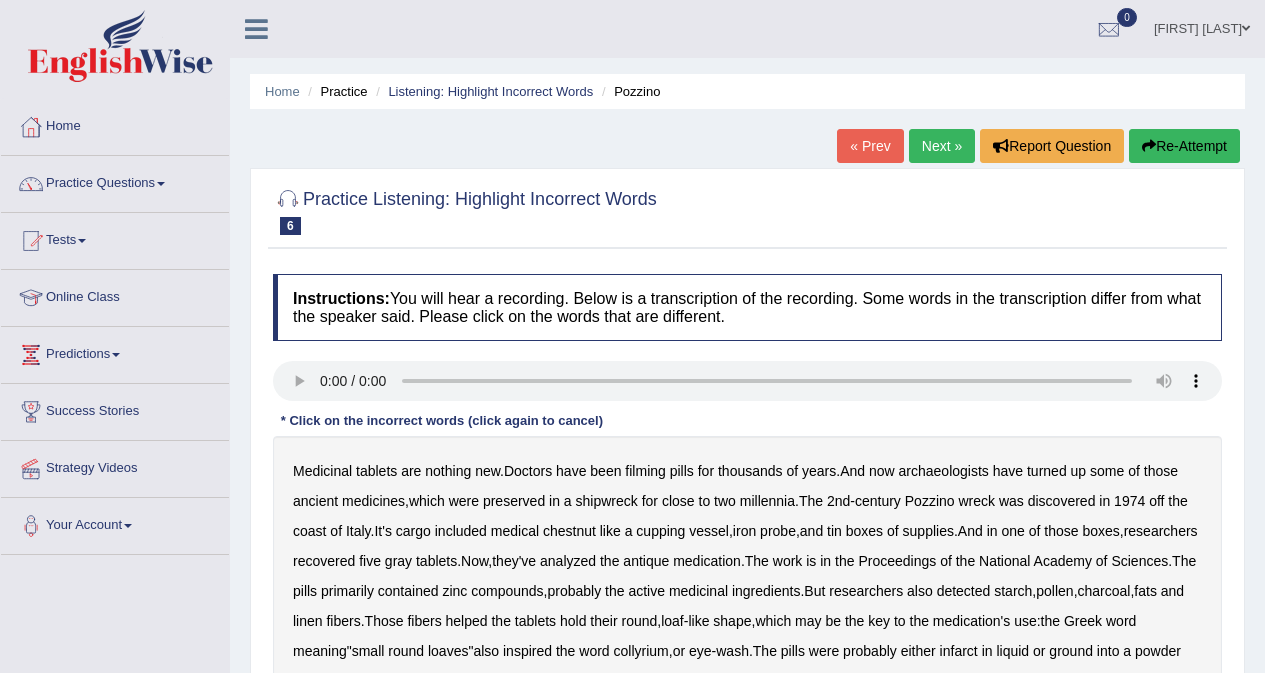 scroll, scrollTop: 0, scrollLeft: 0, axis: both 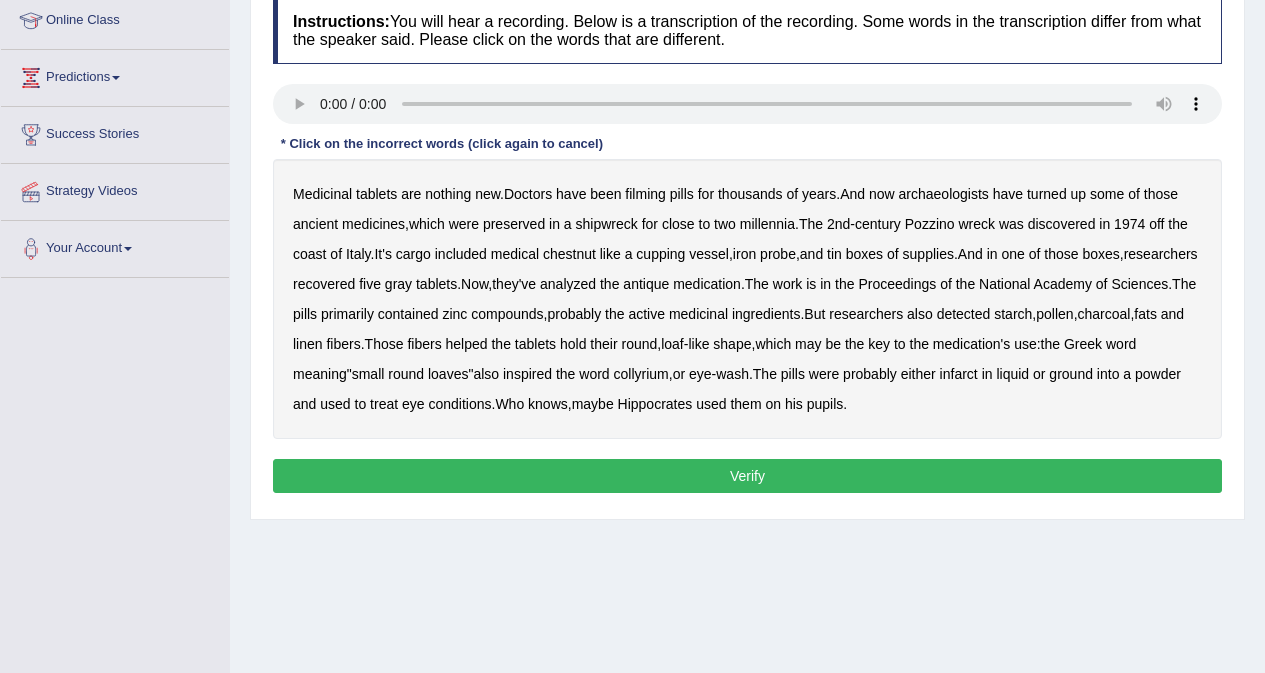 click on "filming" at bounding box center [645, 194] 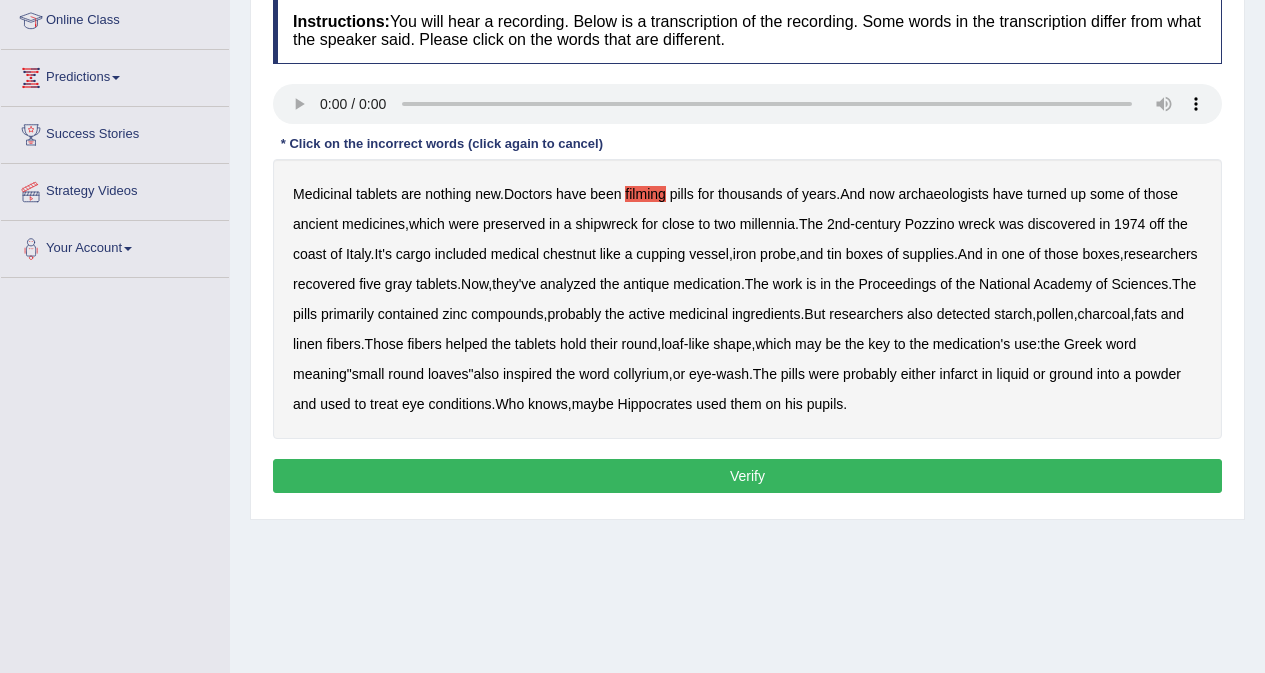 click on "chestnut" at bounding box center (569, 254) 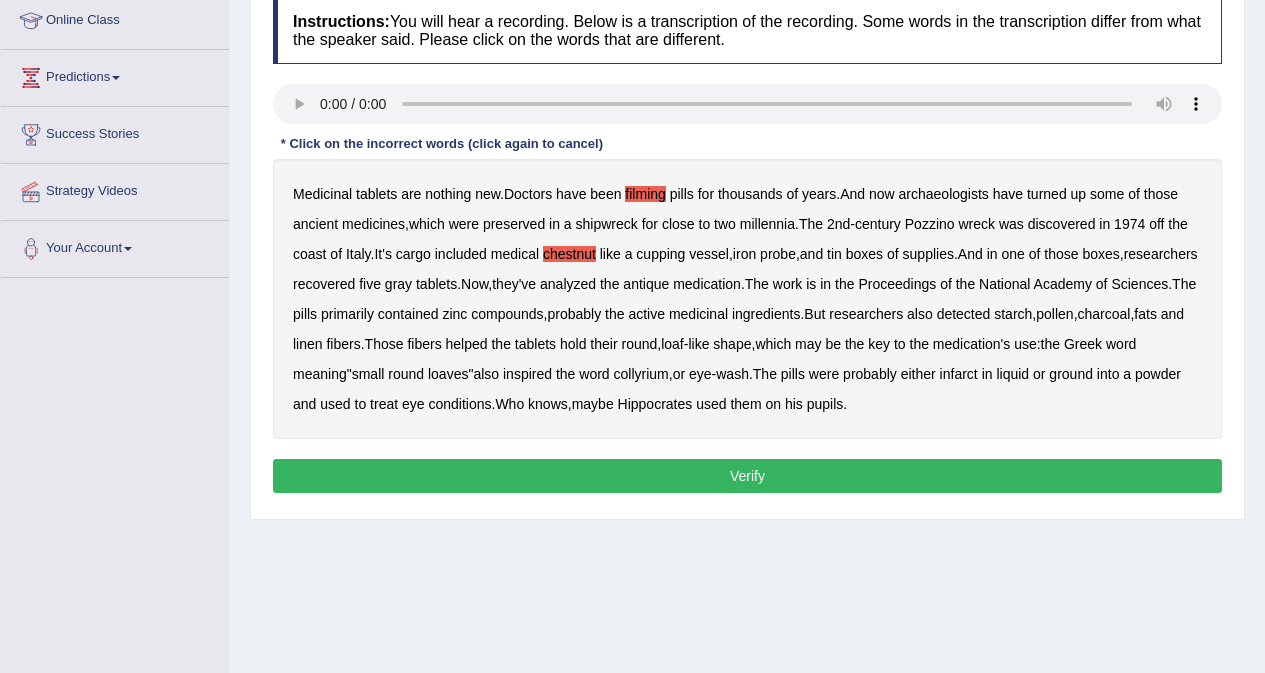 drag, startPoint x: 1056, startPoint y: 374, endPoint x: 1104, endPoint y: 374, distance: 48 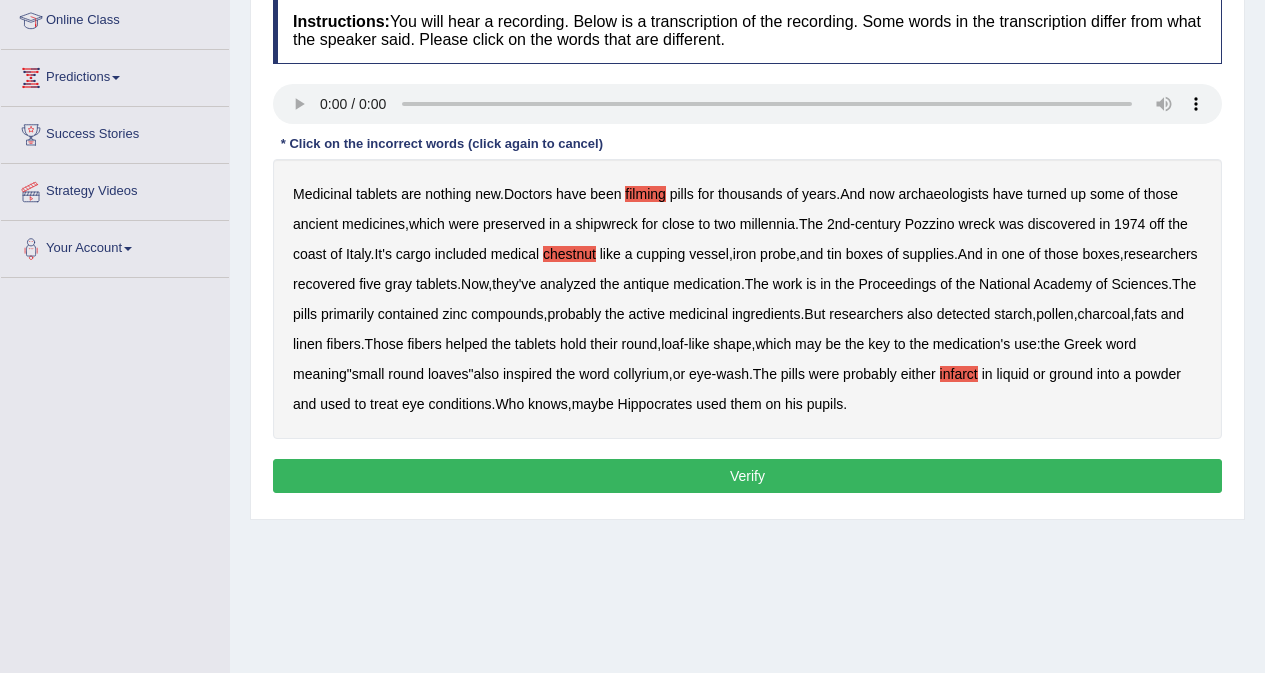 click on "Verify" at bounding box center (747, 476) 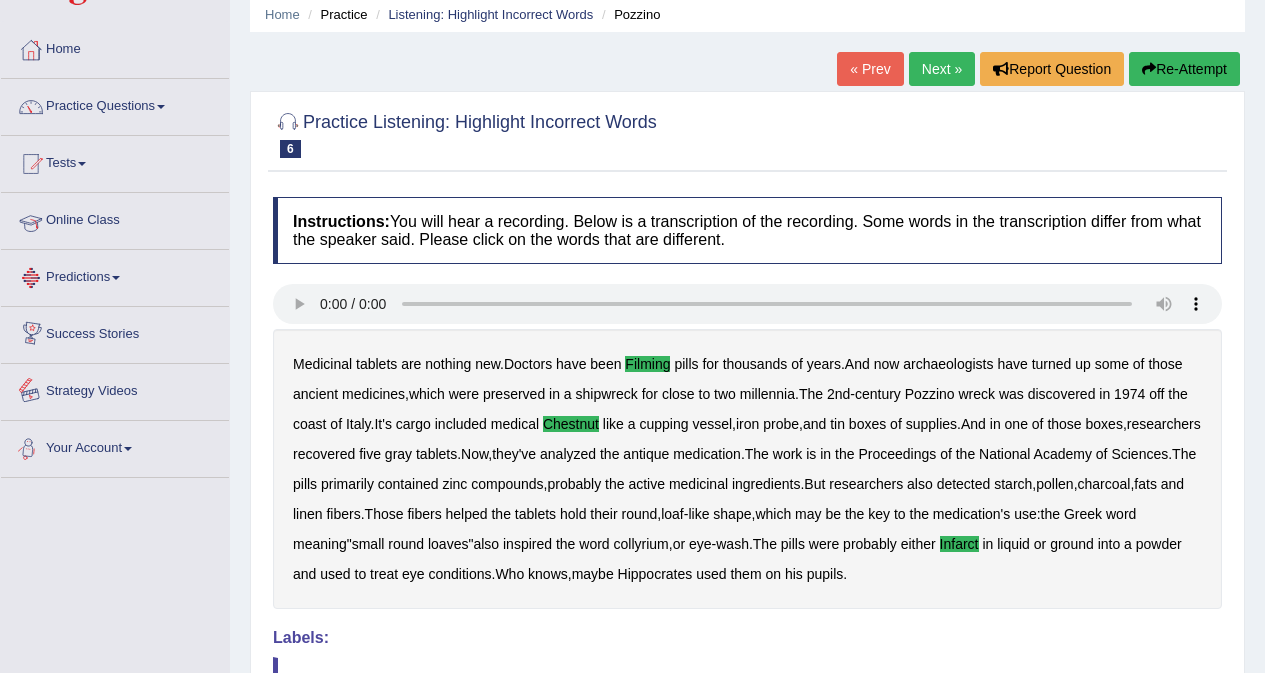 scroll, scrollTop: 0, scrollLeft: 0, axis: both 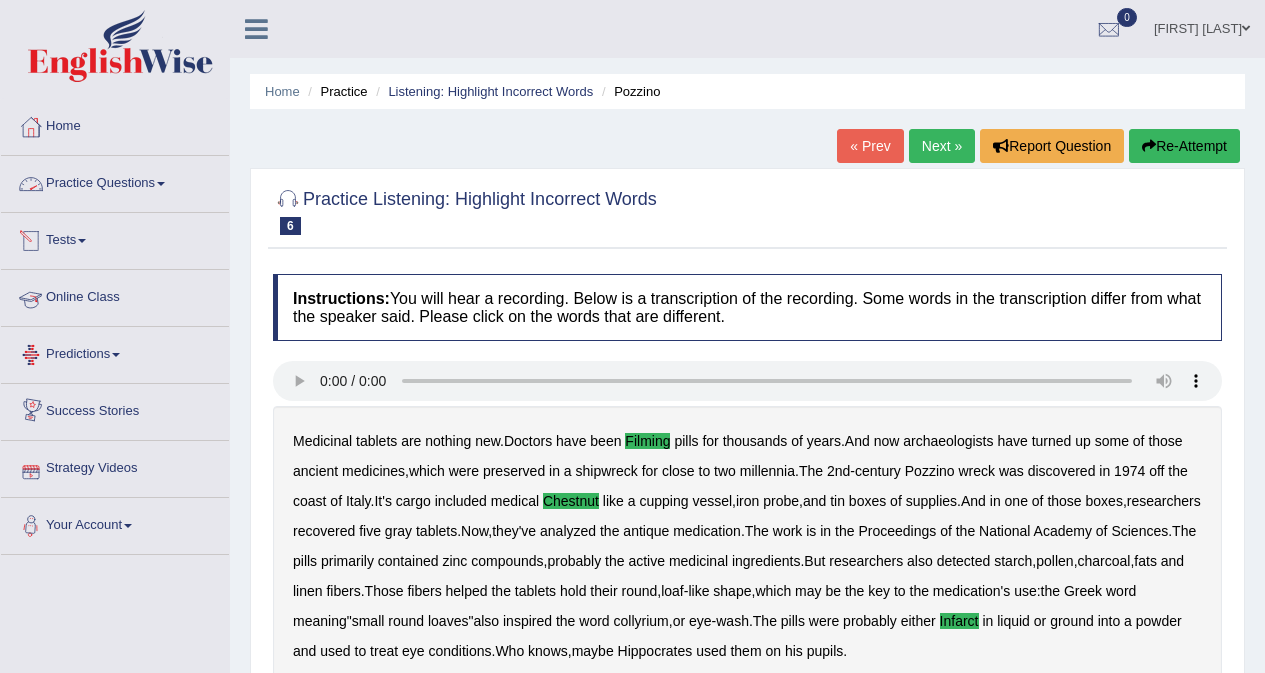 click on "Practice Questions" at bounding box center [115, 181] 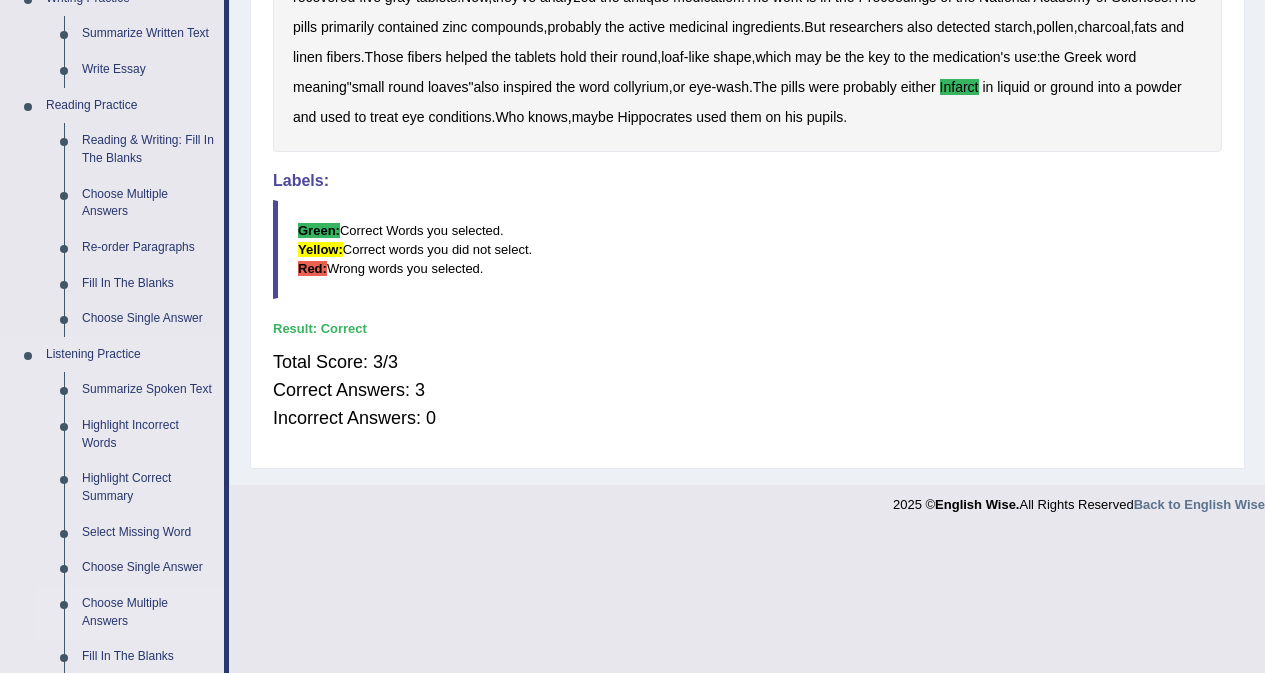 scroll, scrollTop: 700, scrollLeft: 0, axis: vertical 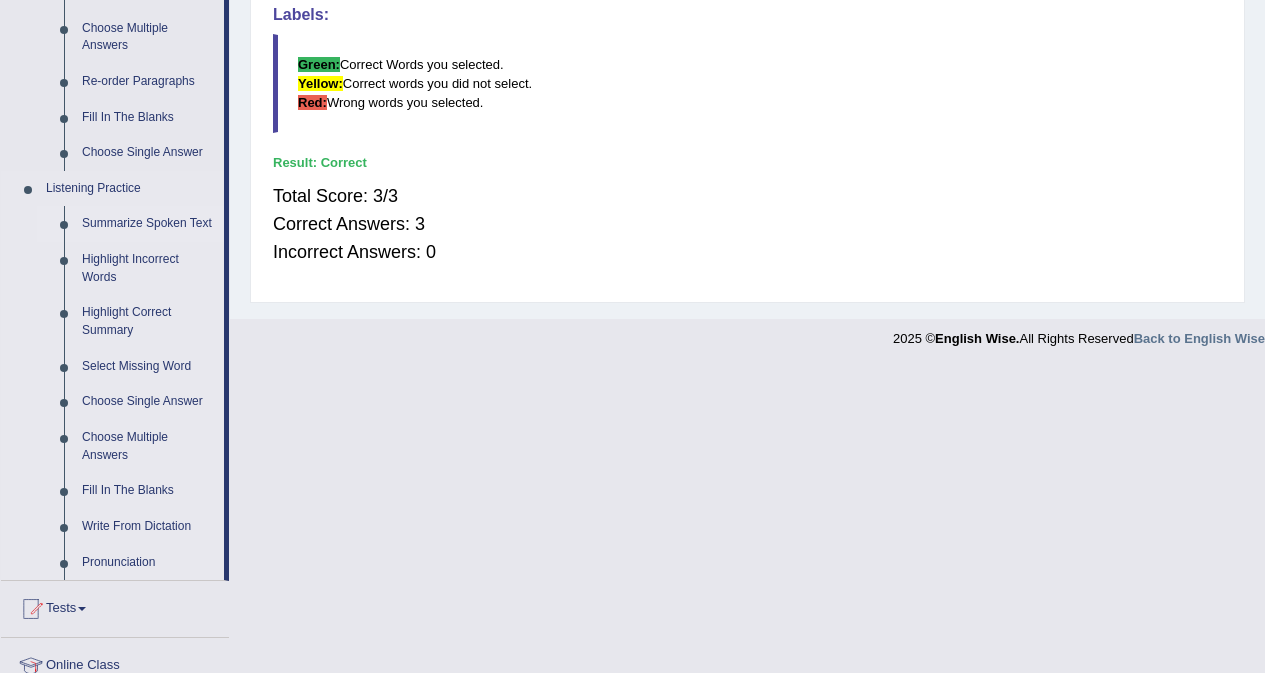 click on "Summarize Spoken Text" at bounding box center (148, 224) 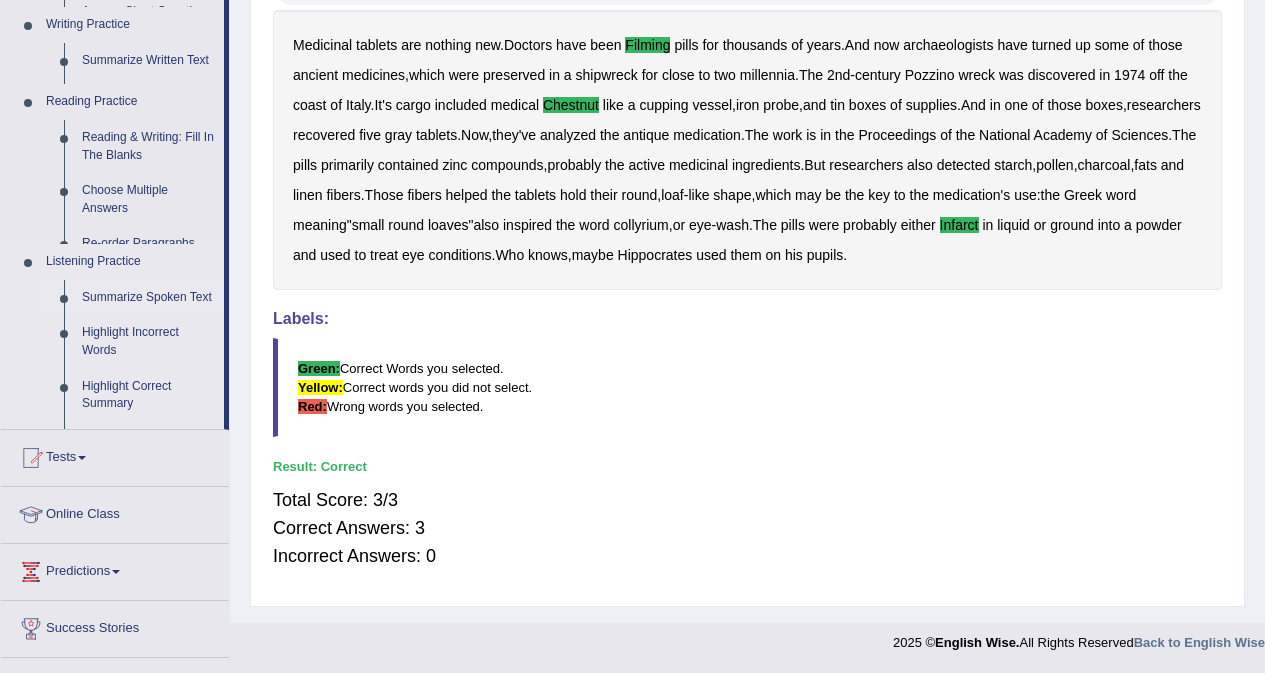 scroll, scrollTop: 253, scrollLeft: 0, axis: vertical 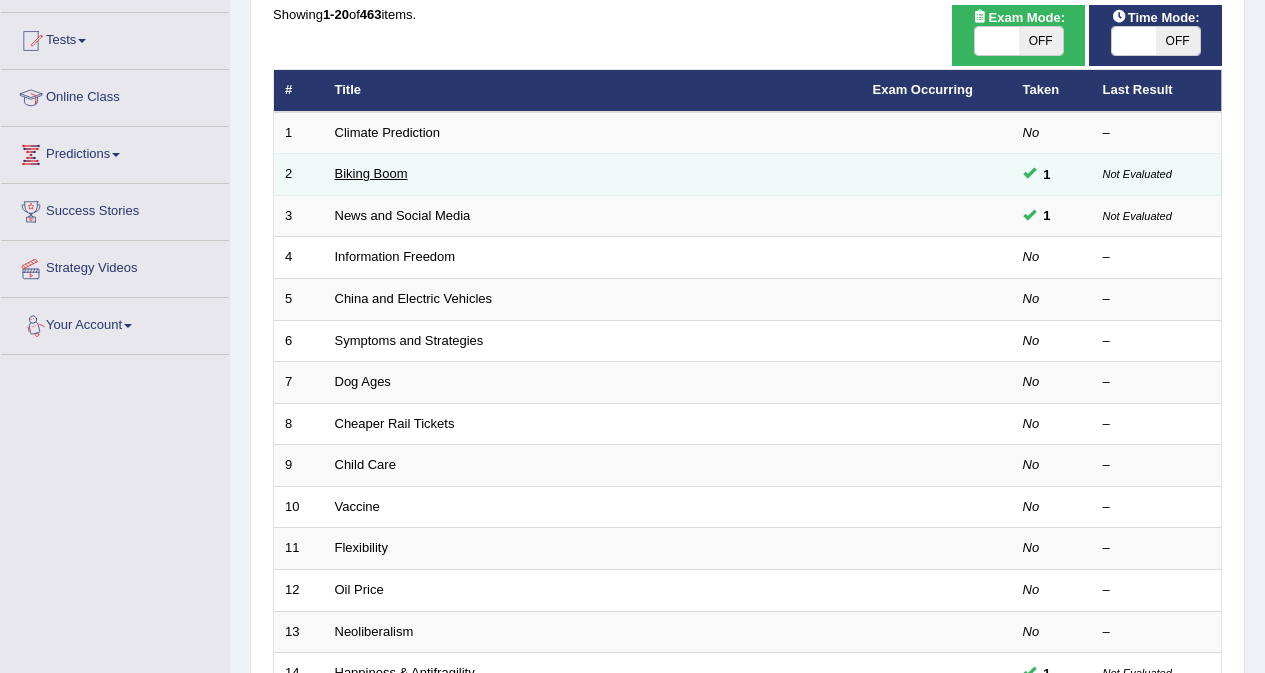 click on "Biking Boom" at bounding box center [371, 173] 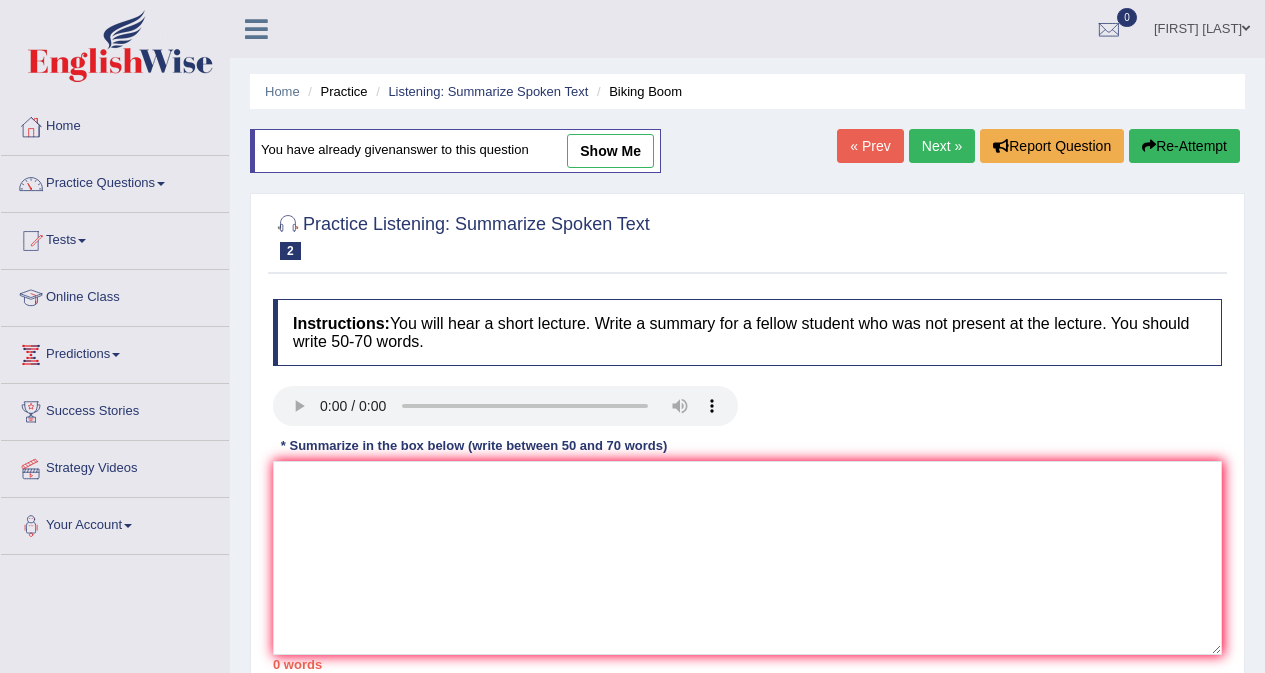 scroll, scrollTop: 0, scrollLeft: 0, axis: both 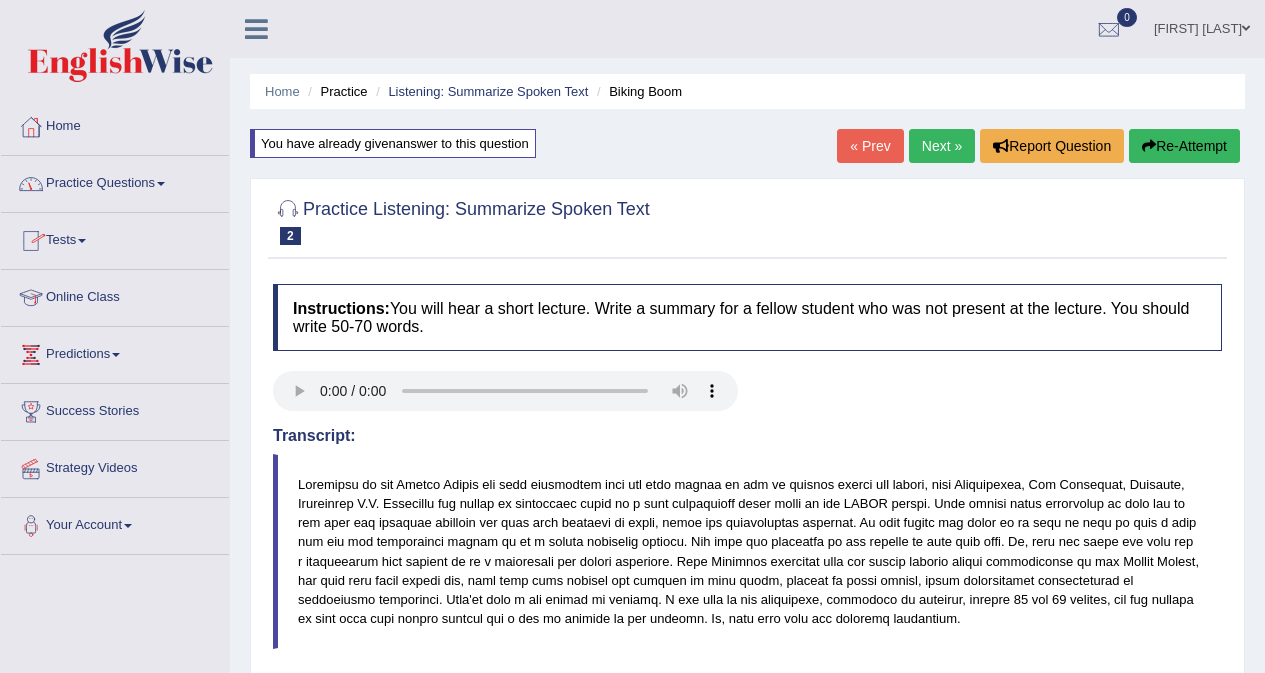click on "Practice Questions" at bounding box center [115, 181] 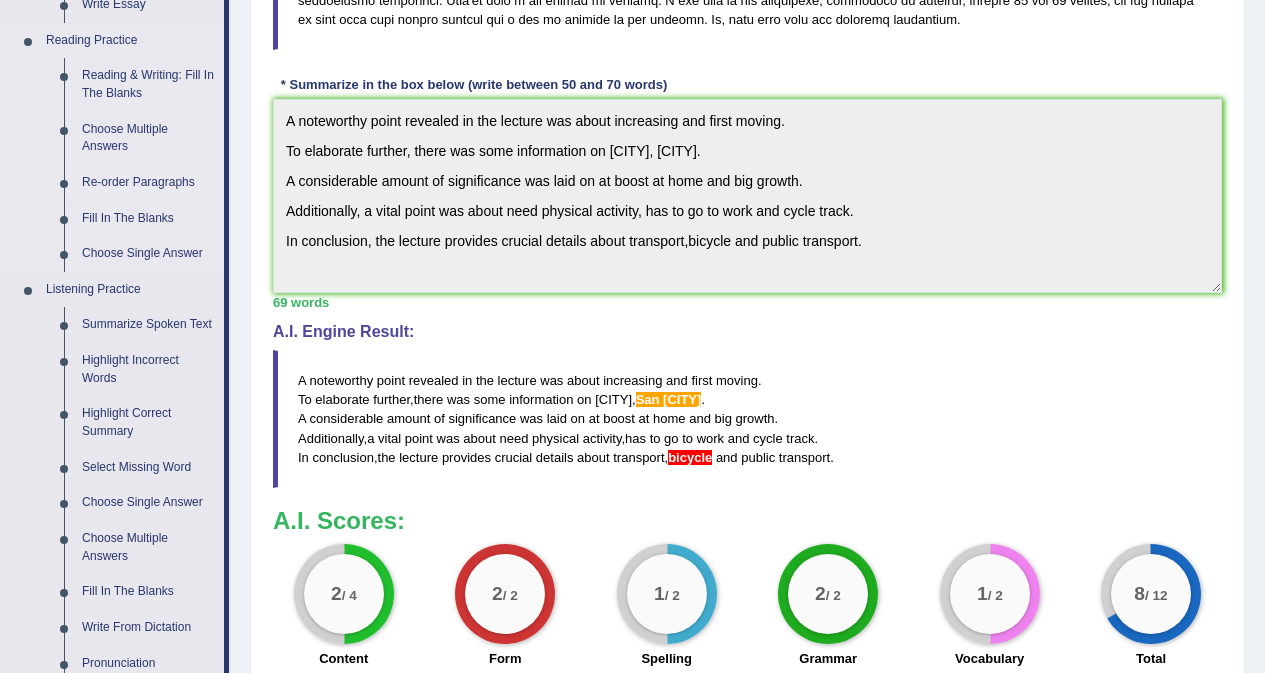 scroll, scrollTop: 600, scrollLeft: 0, axis: vertical 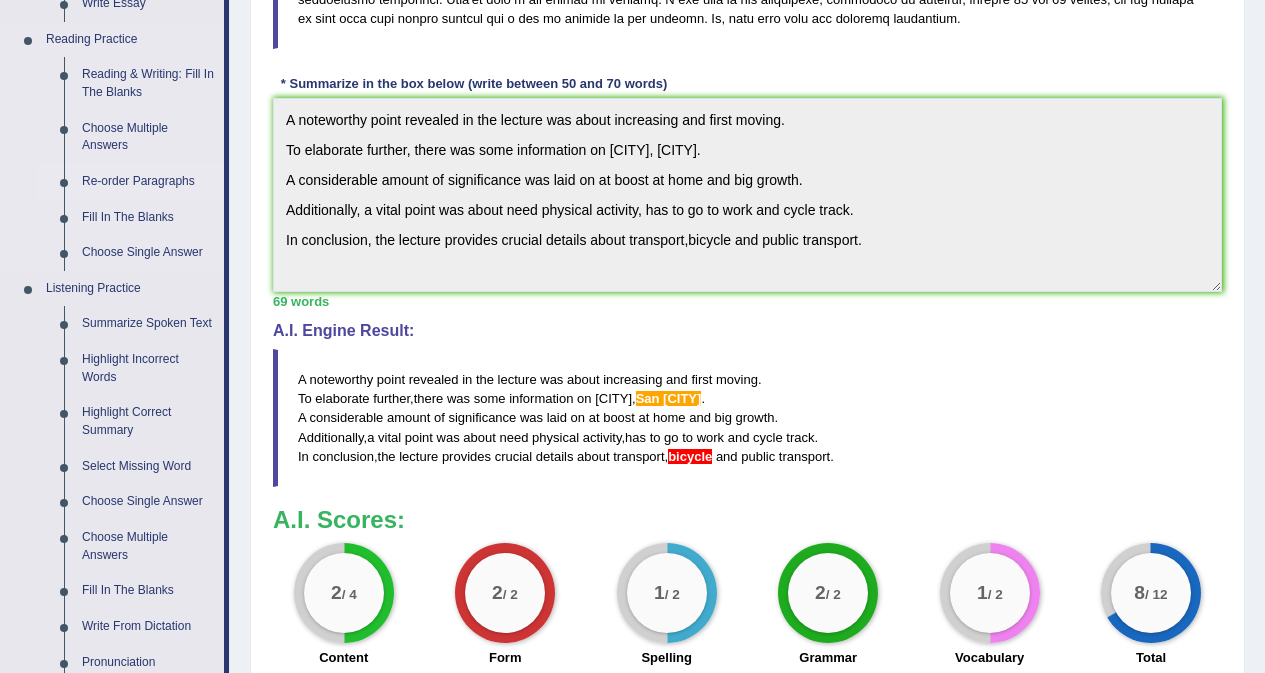 click on "Re-order Paragraphs" at bounding box center (148, 182) 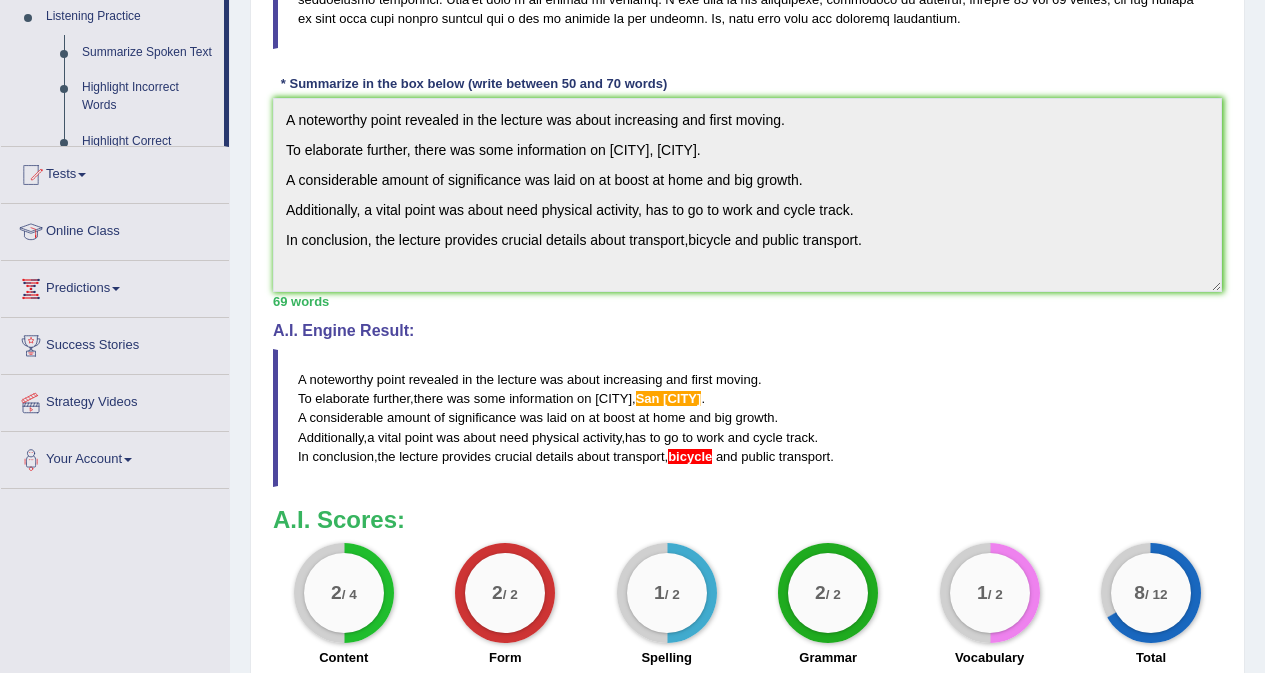 scroll, scrollTop: 290, scrollLeft: 0, axis: vertical 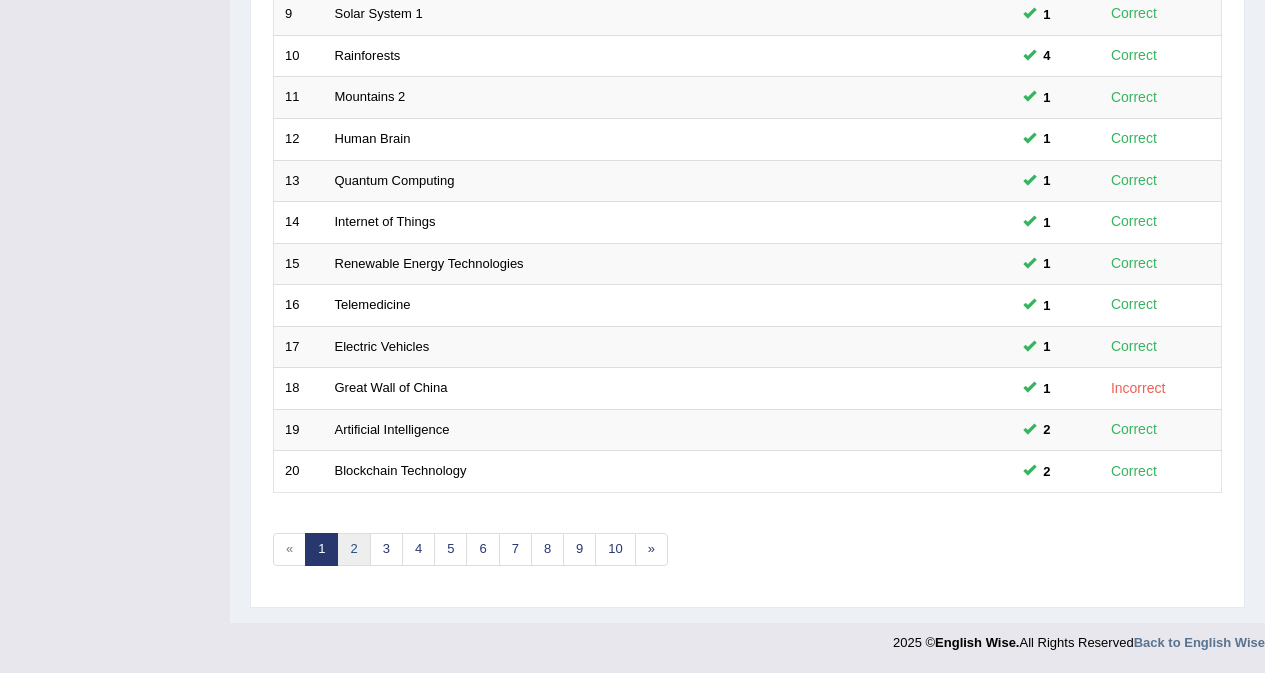 click on "2" at bounding box center (353, 549) 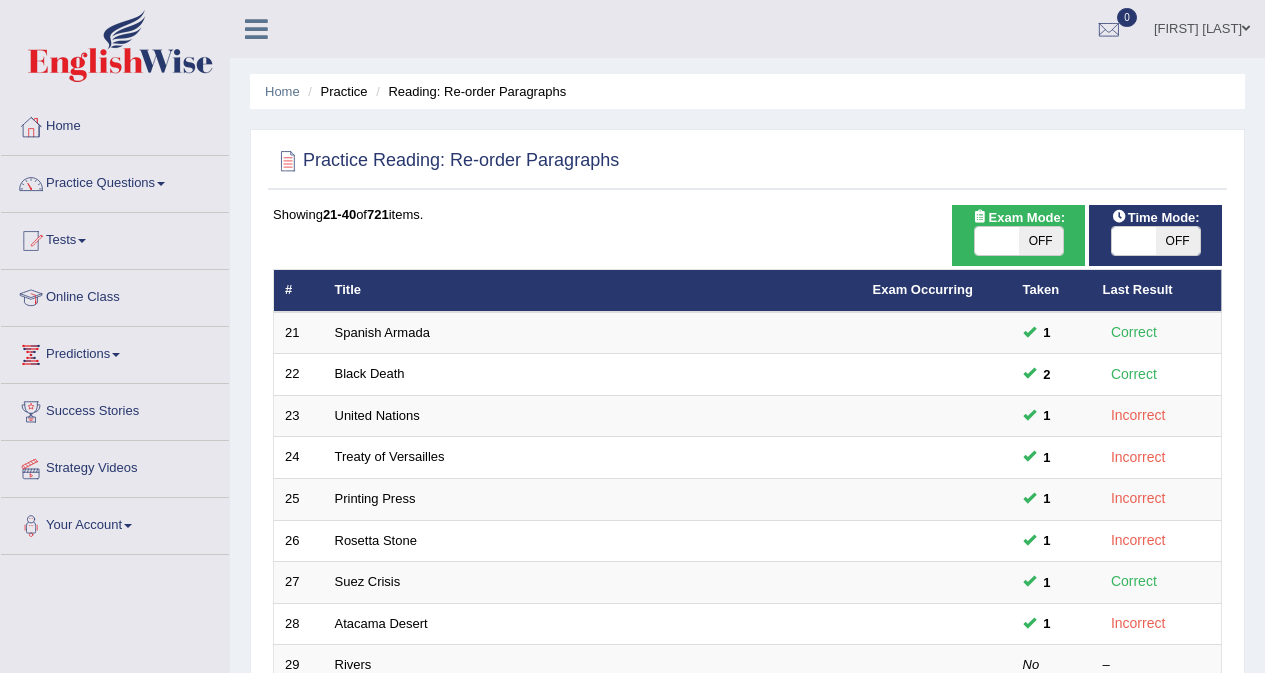 scroll, scrollTop: 651, scrollLeft: 0, axis: vertical 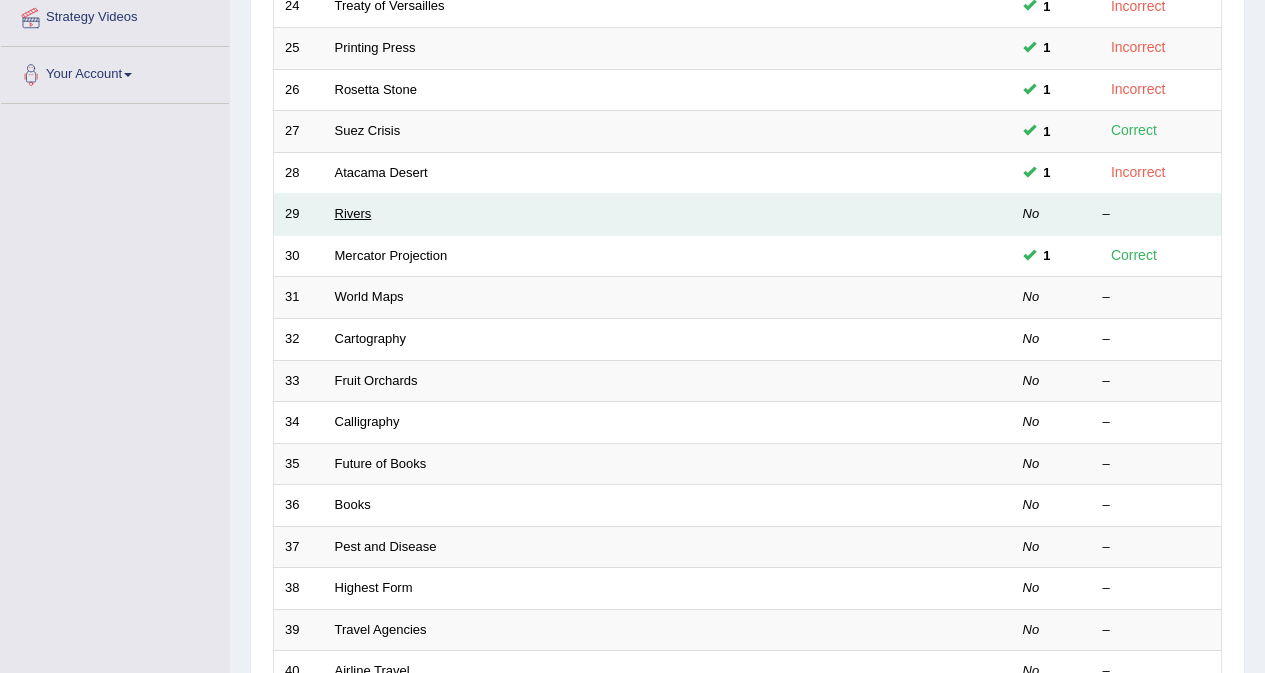 click on "Rivers" at bounding box center [353, 213] 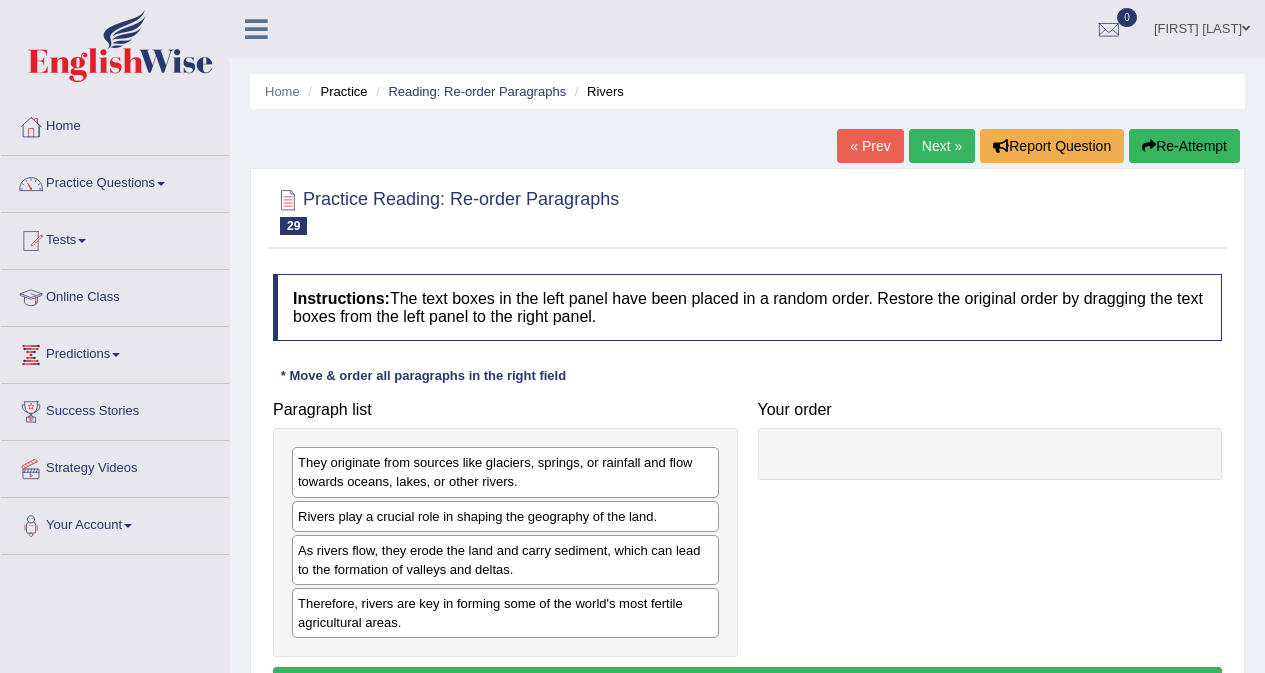 scroll, scrollTop: 0, scrollLeft: 0, axis: both 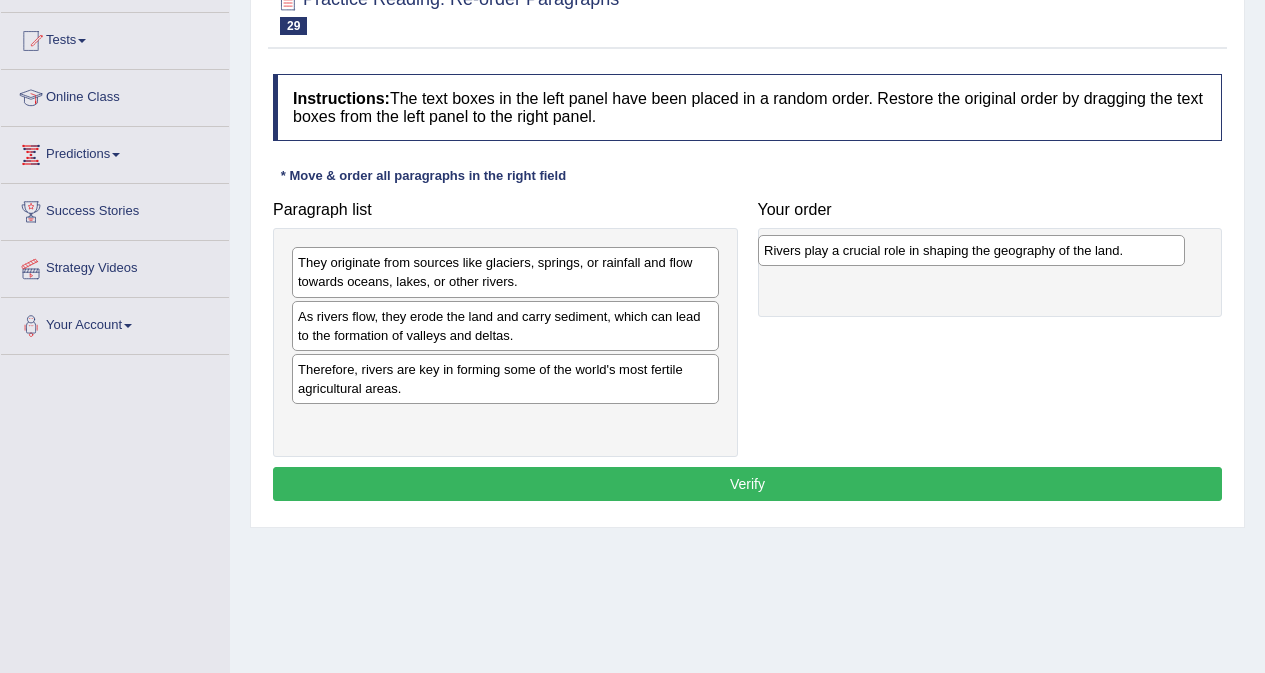 drag, startPoint x: 464, startPoint y: 319, endPoint x: 924, endPoint y: 254, distance: 464.5697 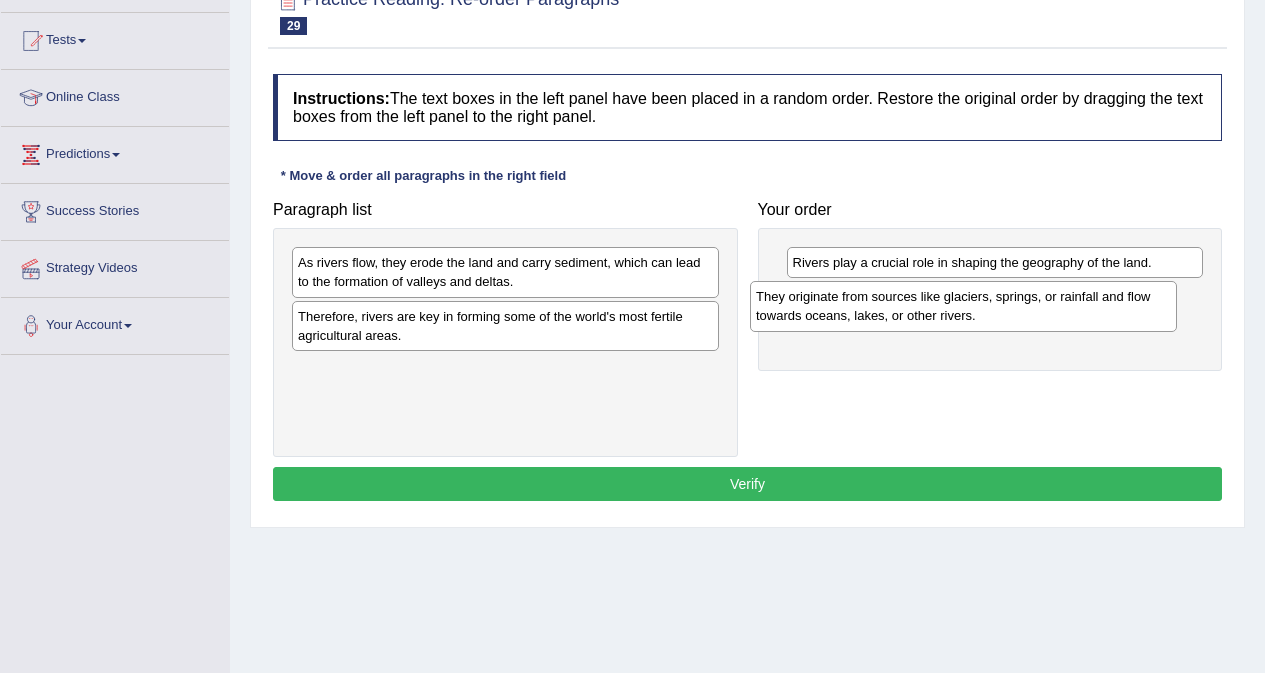 drag, startPoint x: 423, startPoint y: 277, endPoint x: 881, endPoint y: 311, distance: 459.26028 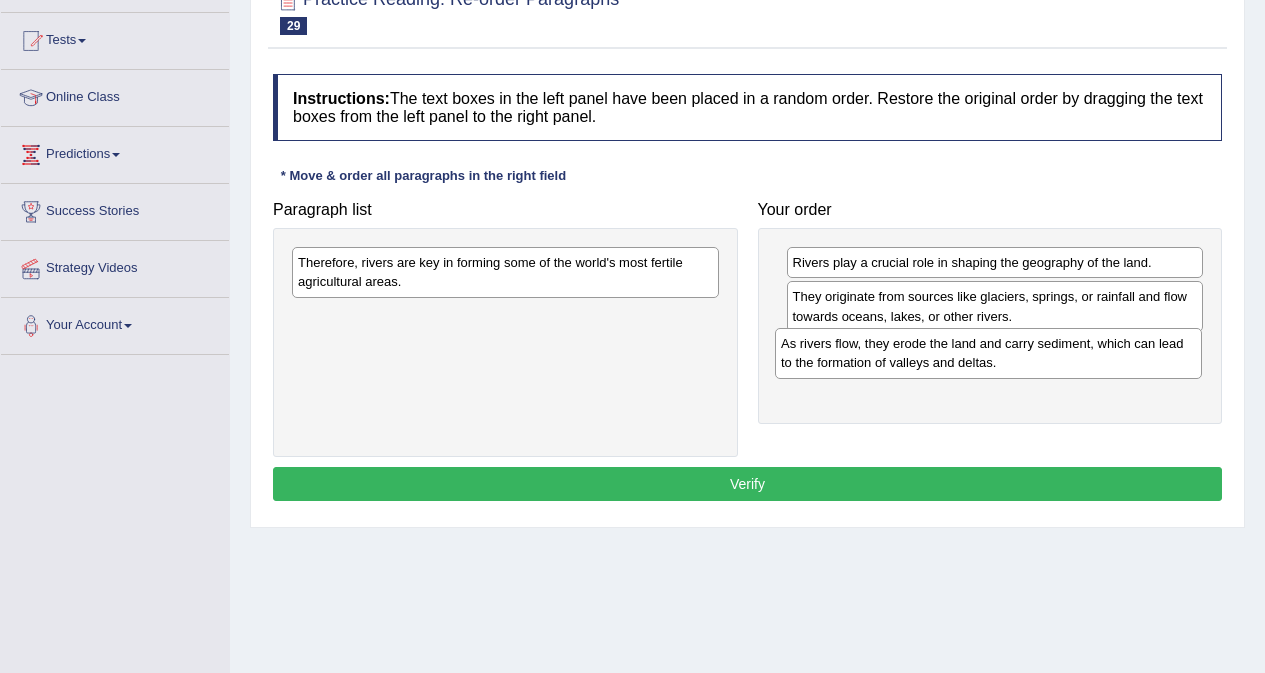 drag, startPoint x: 480, startPoint y: 276, endPoint x: 955, endPoint y: 355, distance: 481.52466 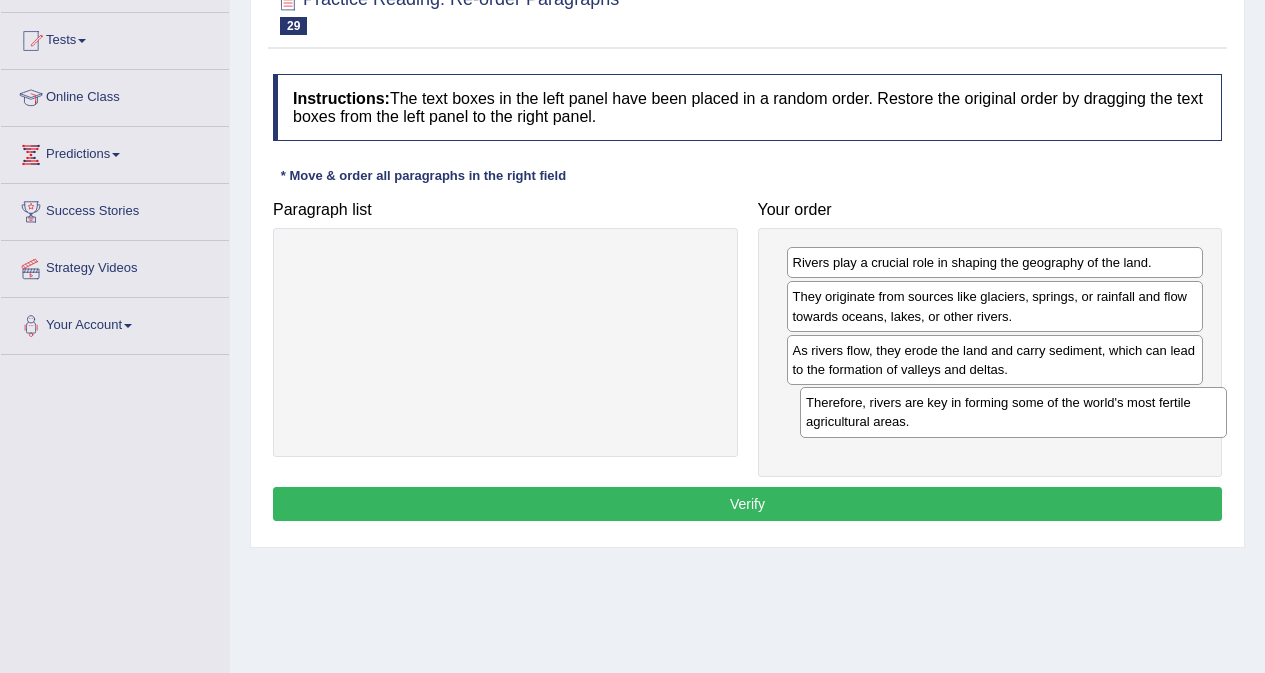 drag, startPoint x: 420, startPoint y: 269, endPoint x: 928, endPoint y: 409, distance: 526.93835 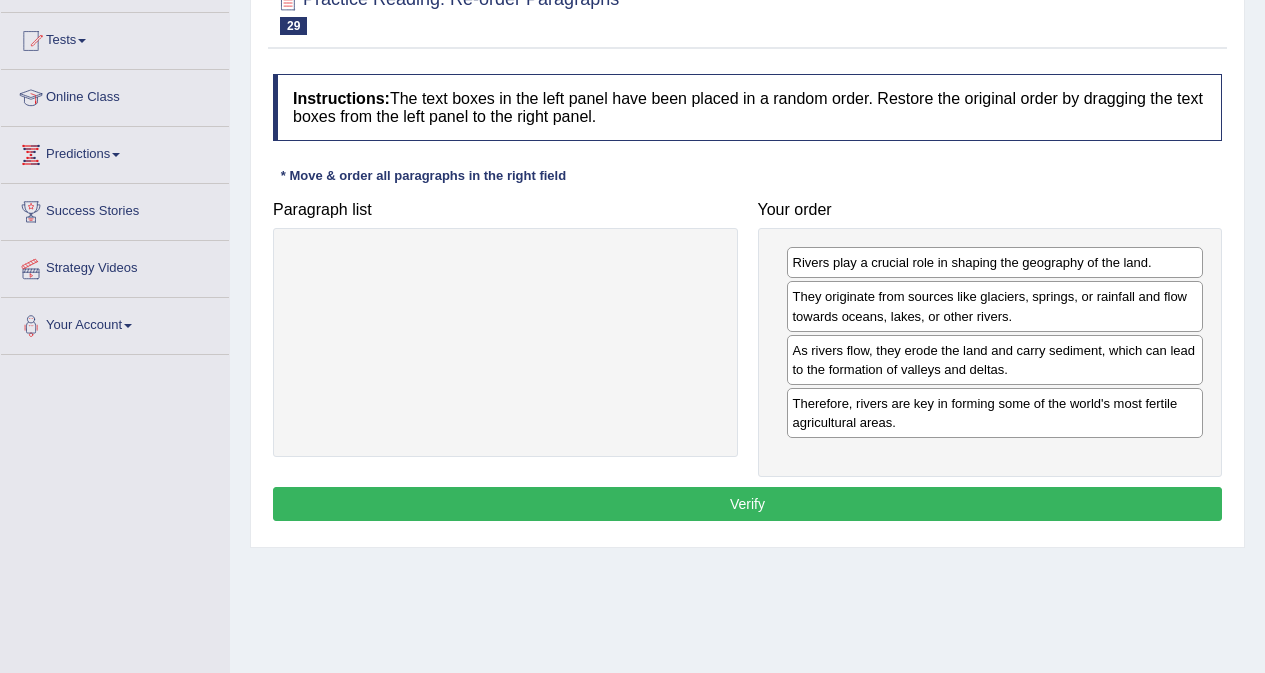 click on "Verify" at bounding box center [747, 504] 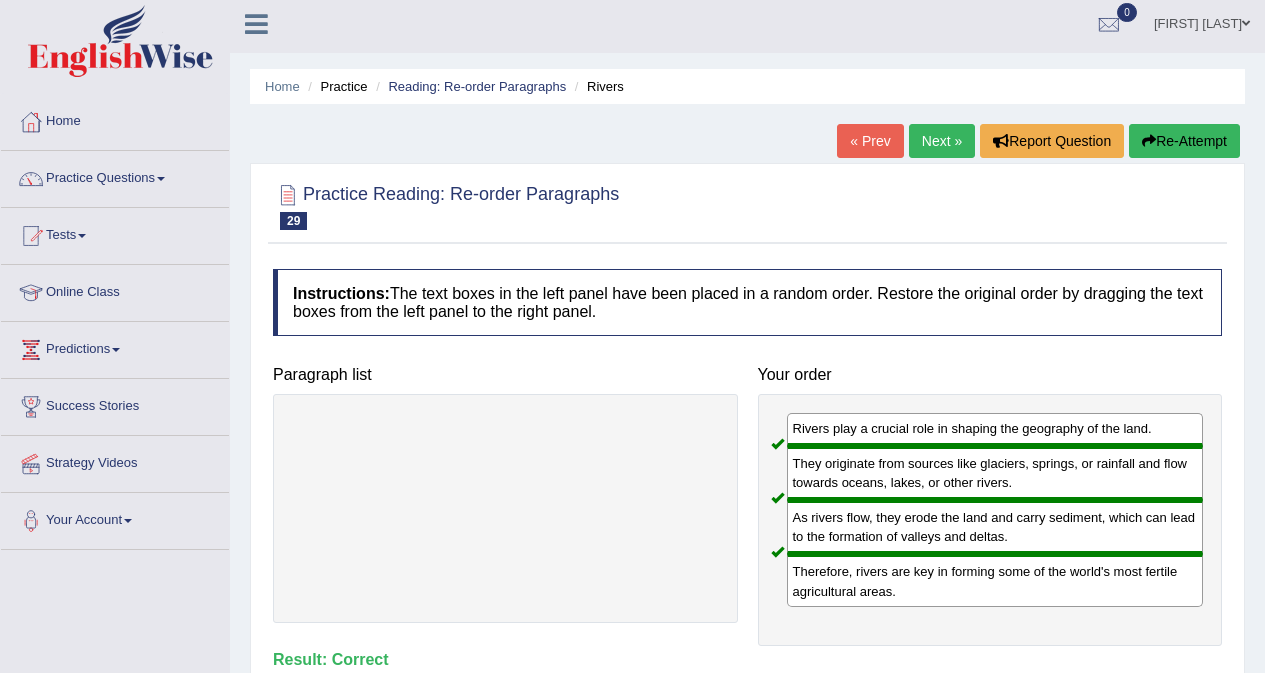 scroll, scrollTop: 0, scrollLeft: 0, axis: both 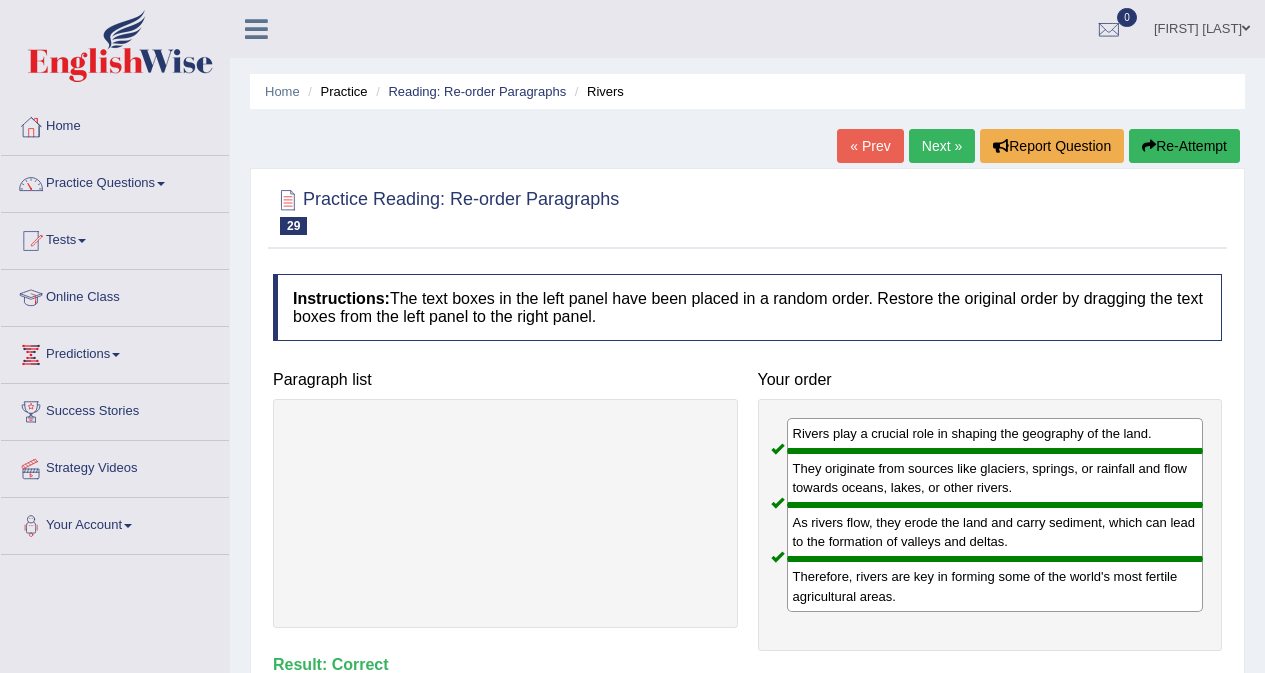 click on "Next »" at bounding box center [942, 146] 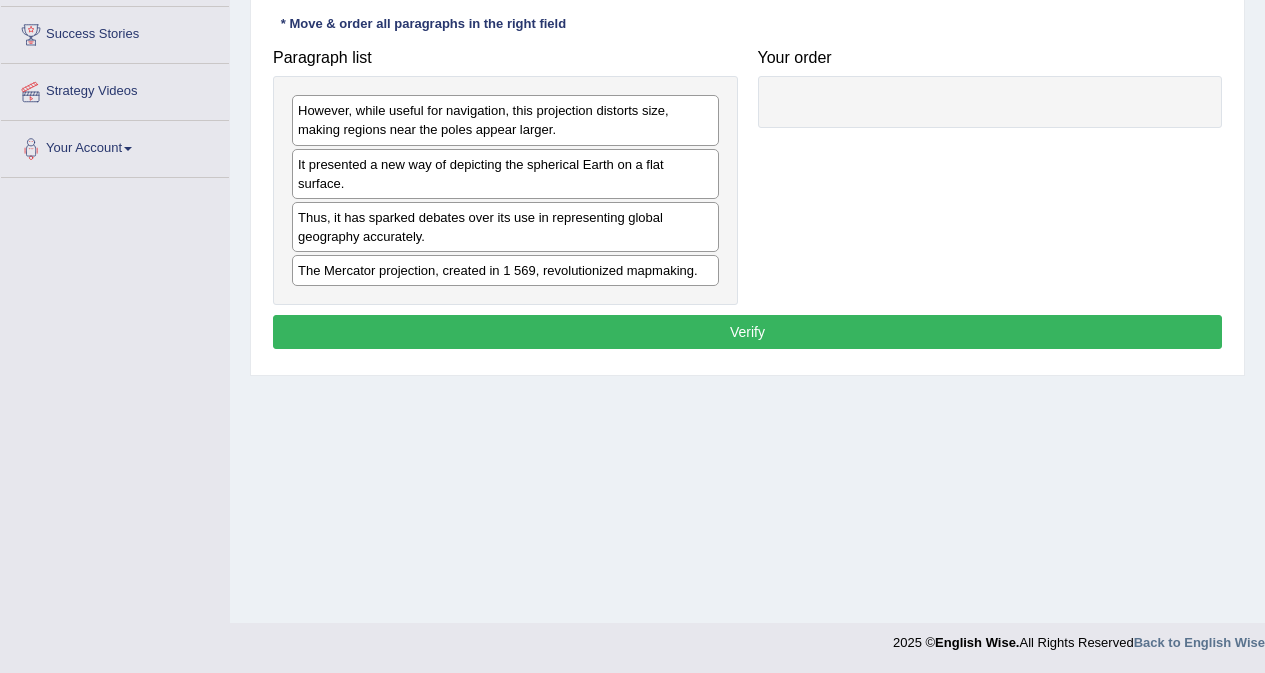 scroll, scrollTop: 0, scrollLeft: 0, axis: both 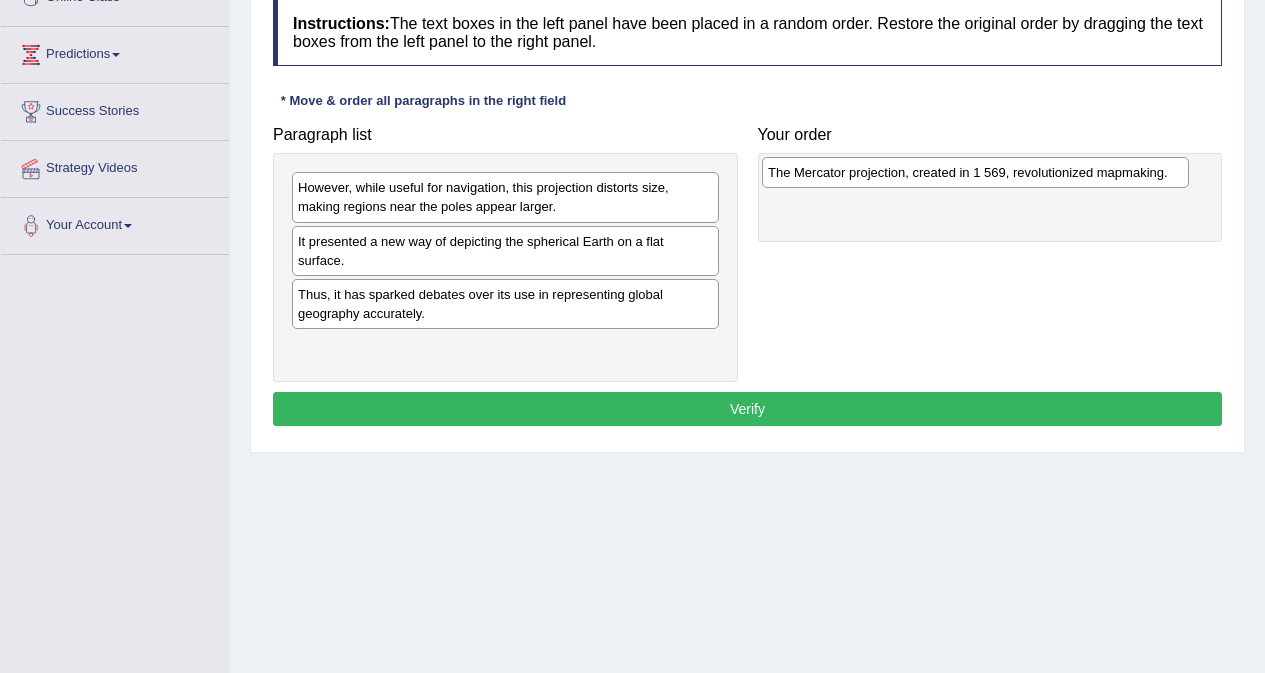 drag, startPoint x: 480, startPoint y: 353, endPoint x: 950, endPoint y: 178, distance: 501.52267 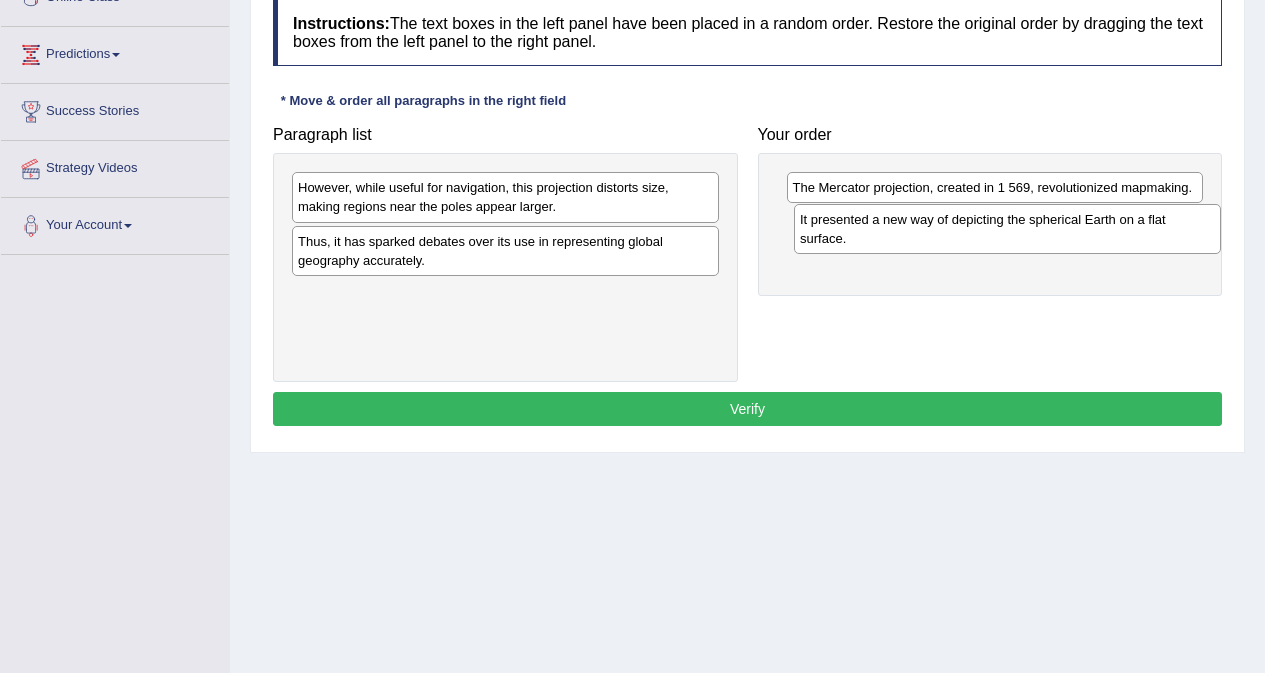 drag, startPoint x: 519, startPoint y: 248, endPoint x: 1010, endPoint y: 223, distance: 491.63605 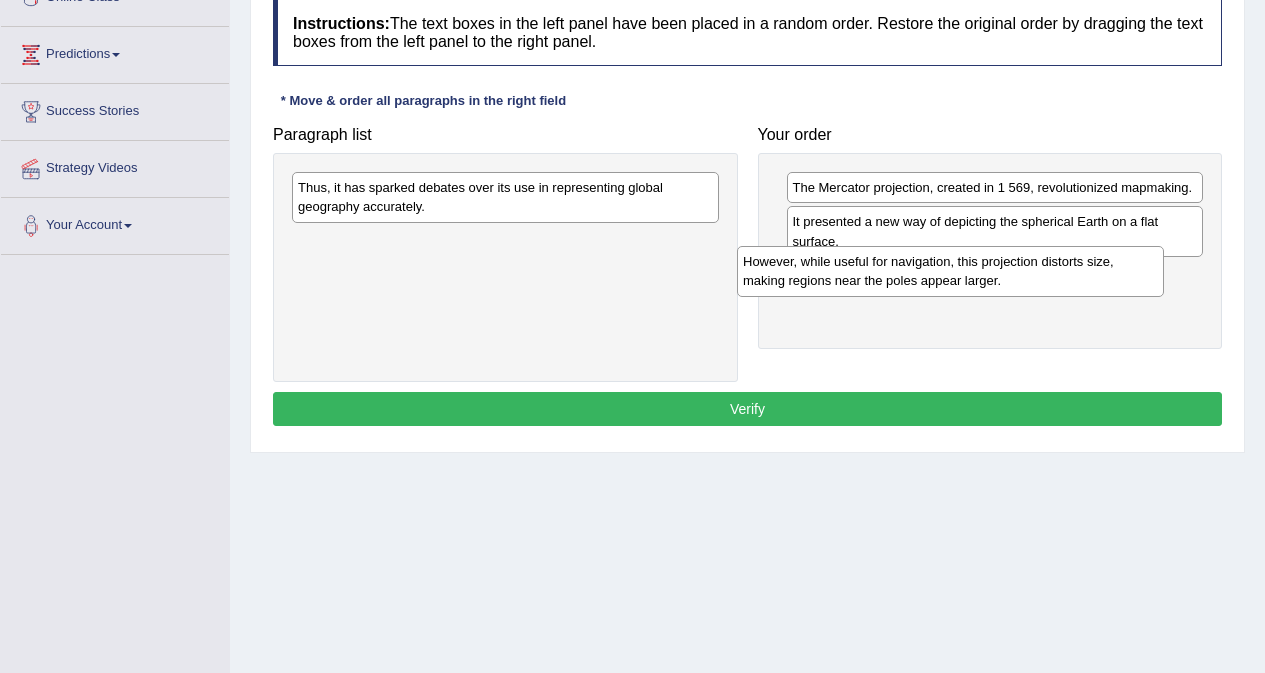 drag, startPoint x: 500, startPoint y: 235, endPoint x: 882, endPoint y: 274, distance: 383.9857 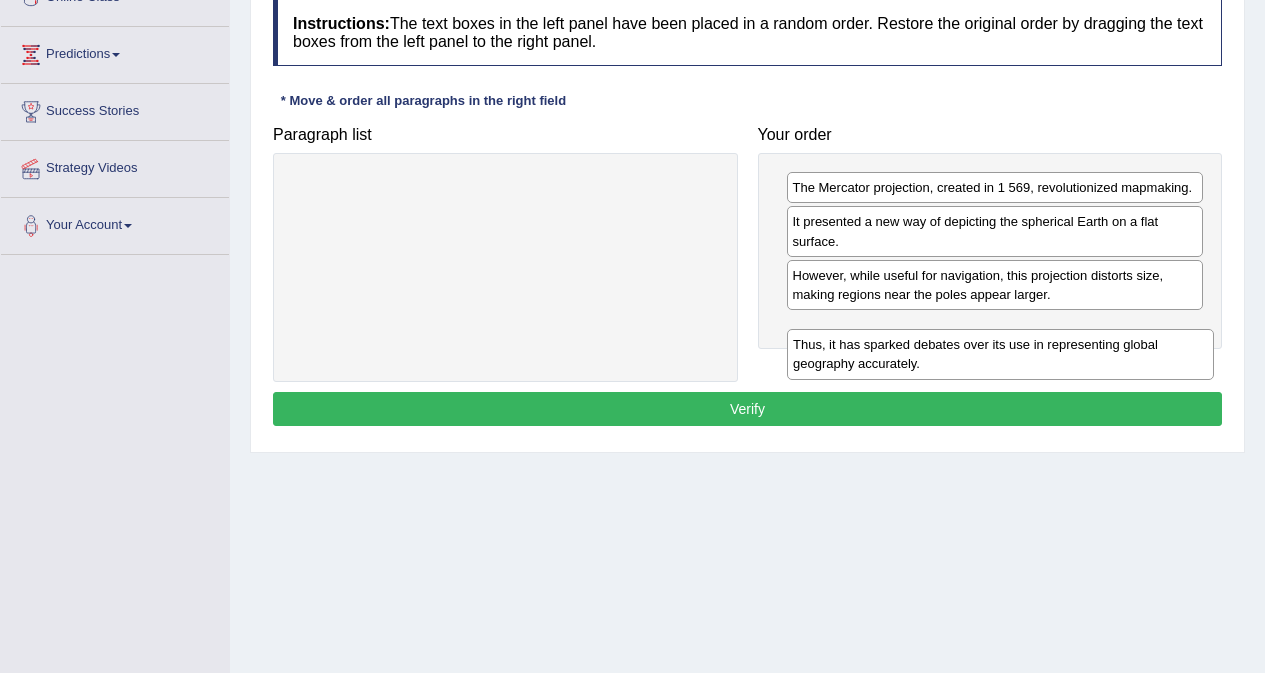 drag, startPoint x: 477, startPoint y: 202, endPoint x: 956, endPoint y: 342, distance: 499.04007 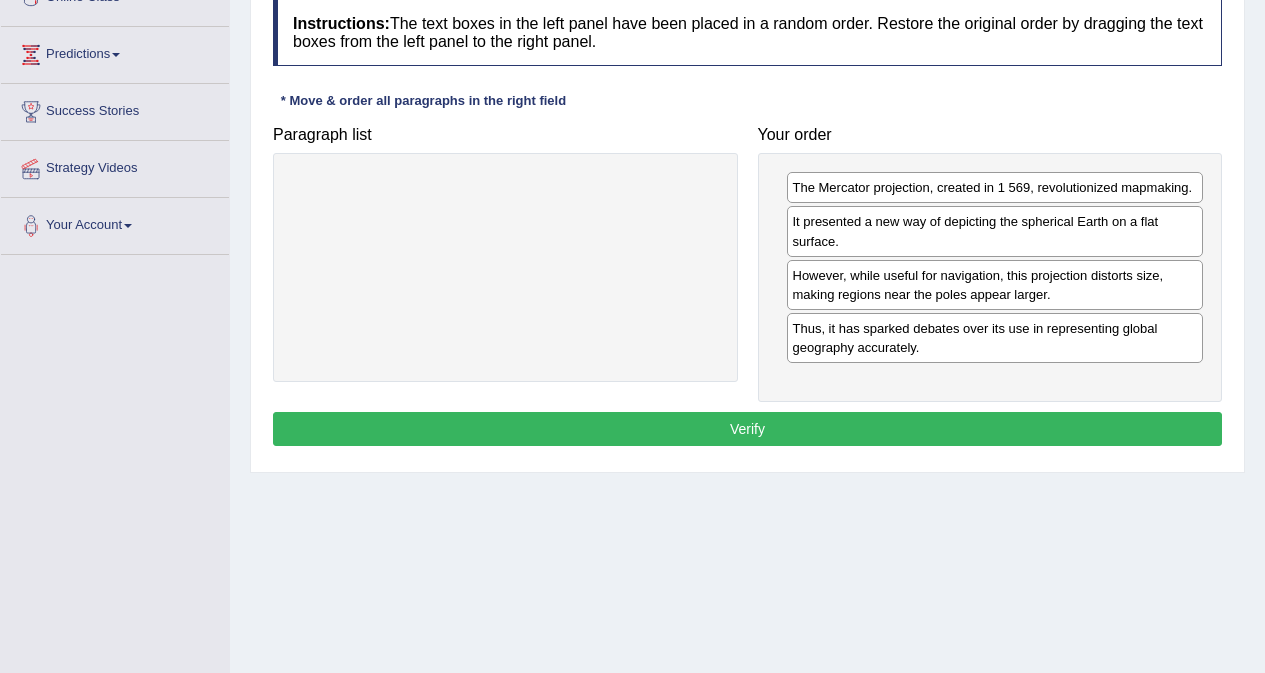 click on "Verify" at bounding box center (747, 429) 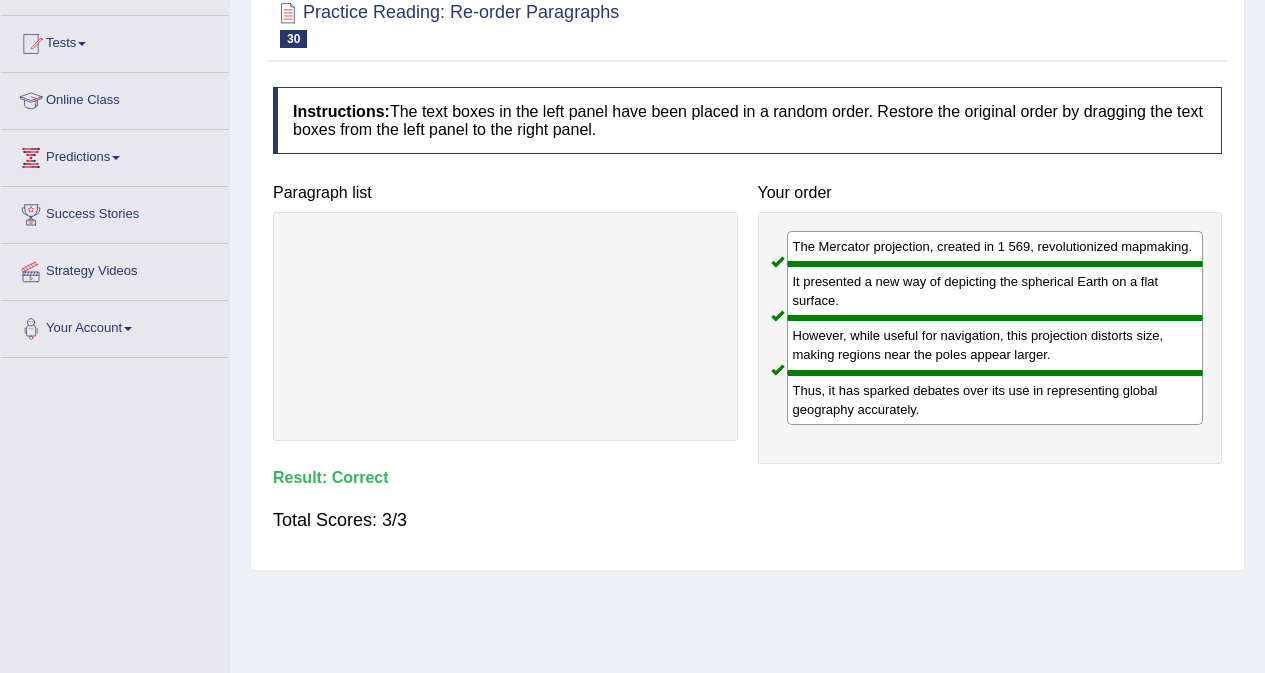scroll, scrollTop: 0, scrollLeft: 0, axis: both 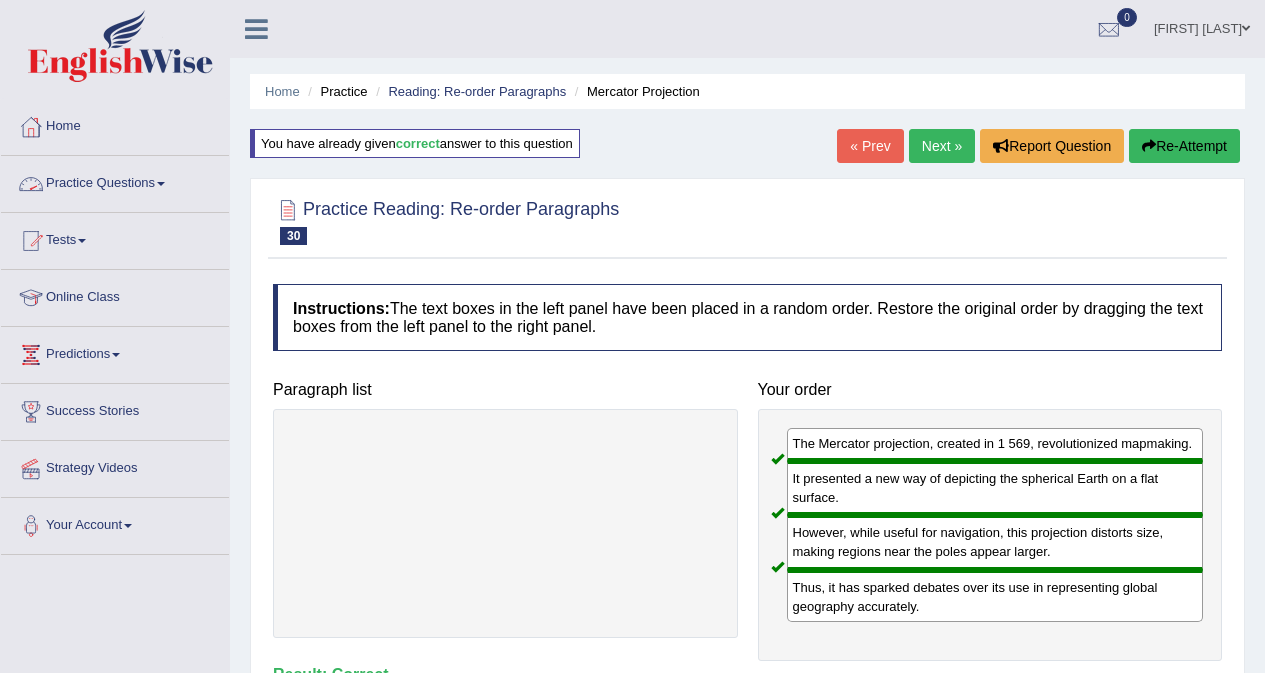 click on "Practice Questions" at bounding box center (115, 181) 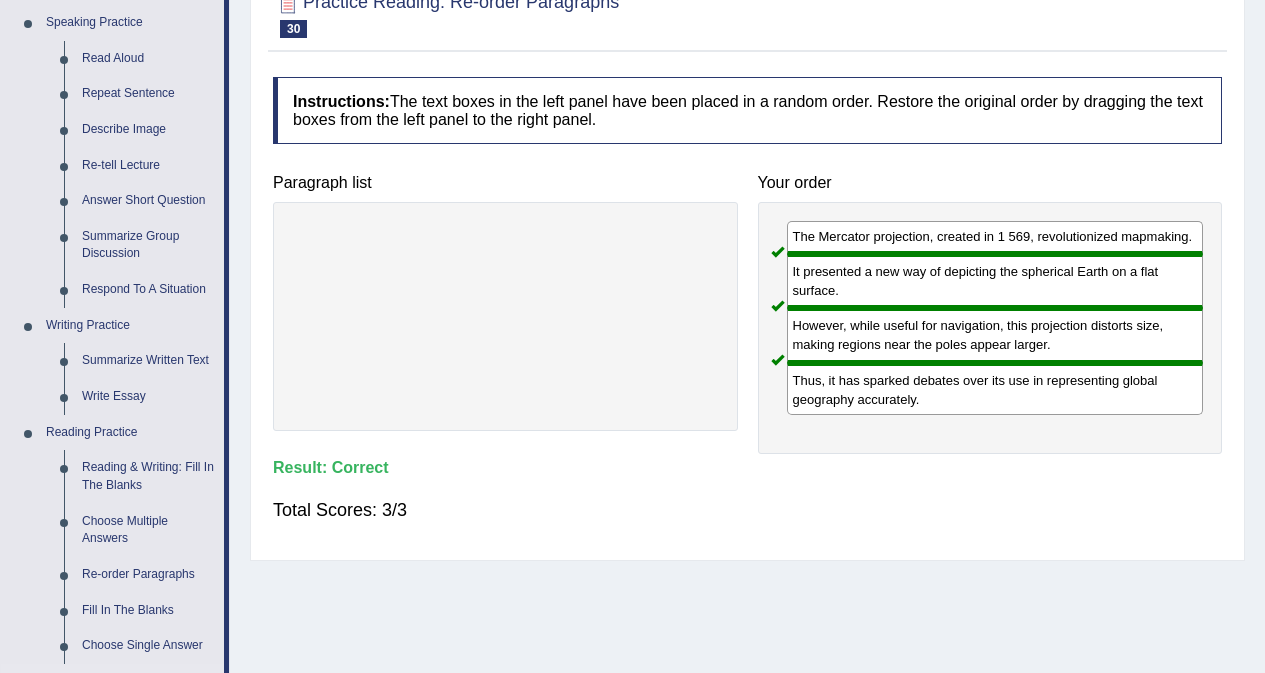 scroll, scrollTop: 200, scrollLeft: 0, axis: vertical 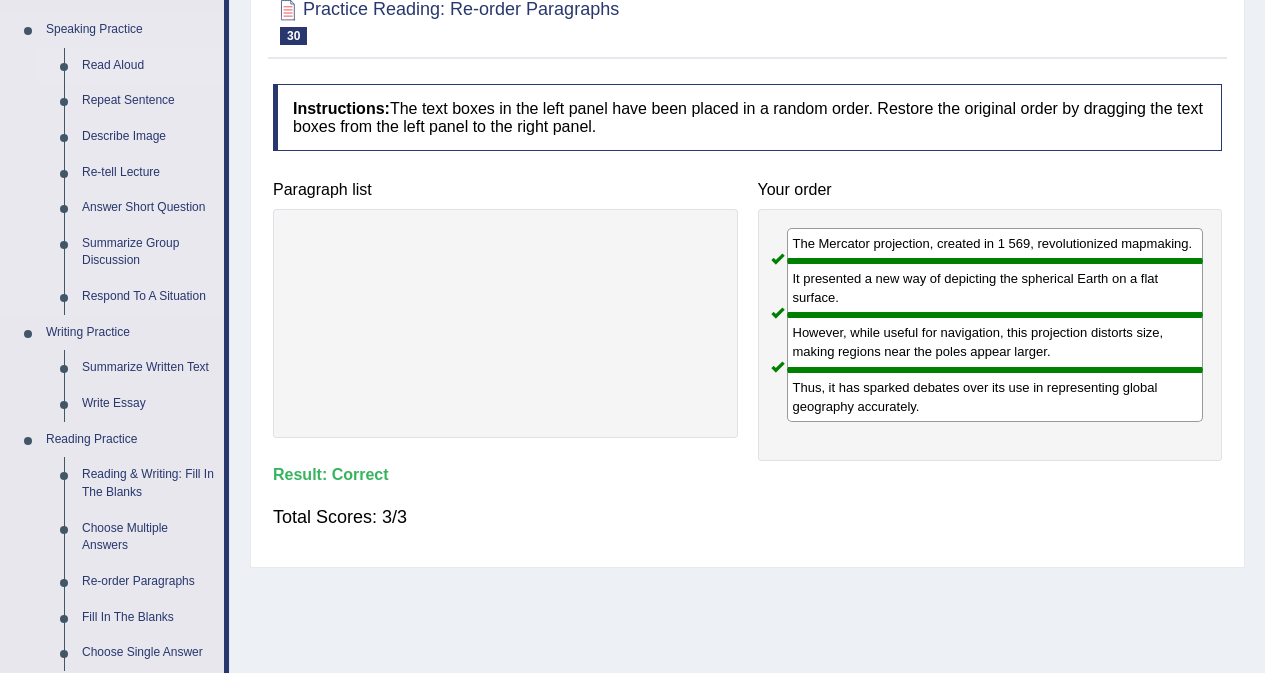 click on "Read Aloud" at bounding box center [148, 66] 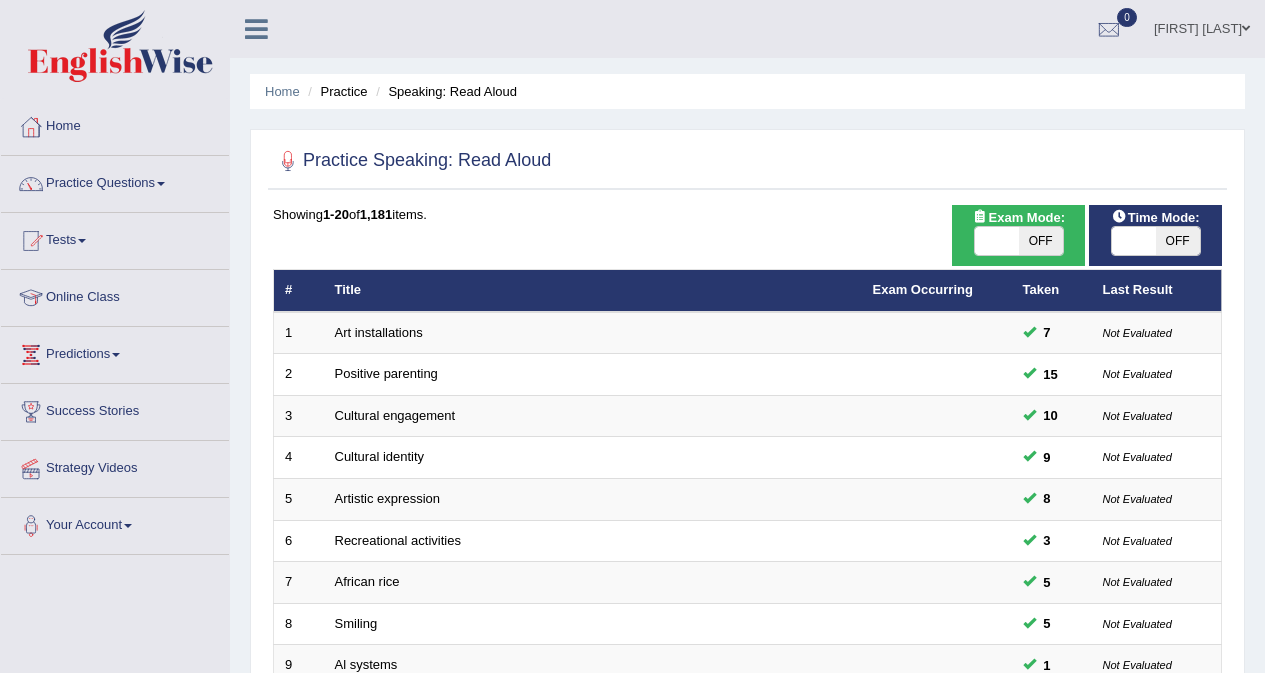 scroll, scrollTop: 640, scrollLeft: 0, axis: vertical 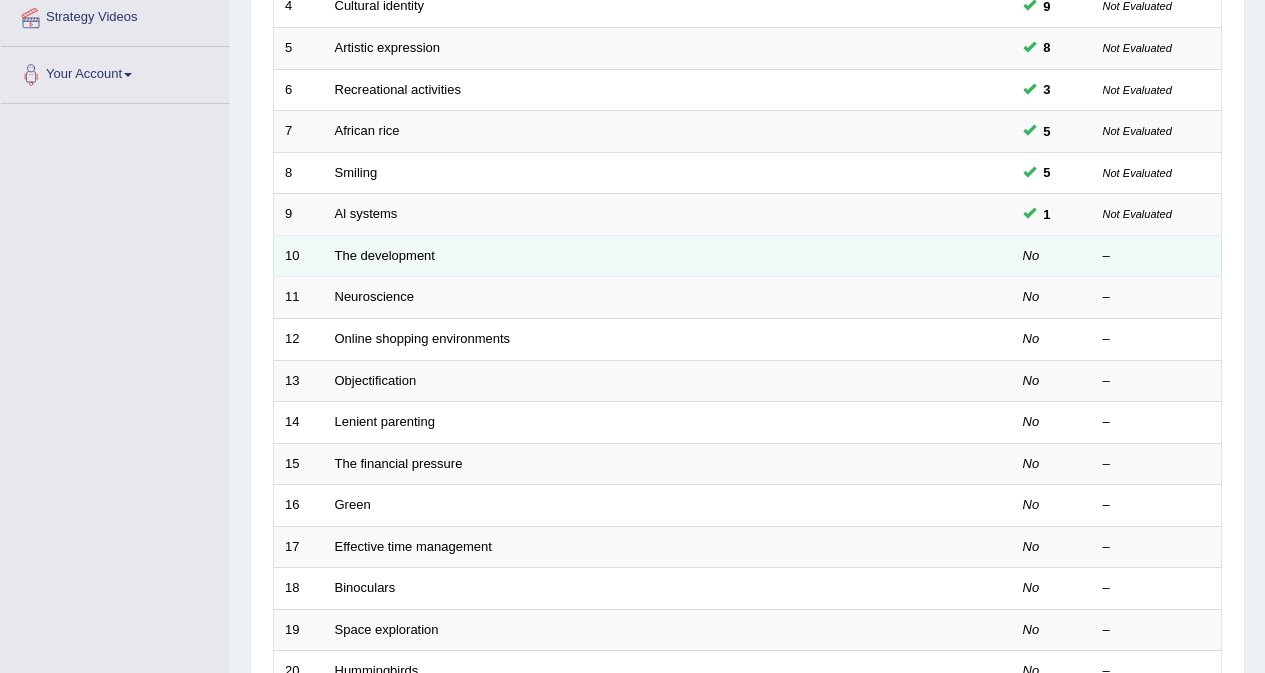 click on "The development" at bounding box center (593, 256) 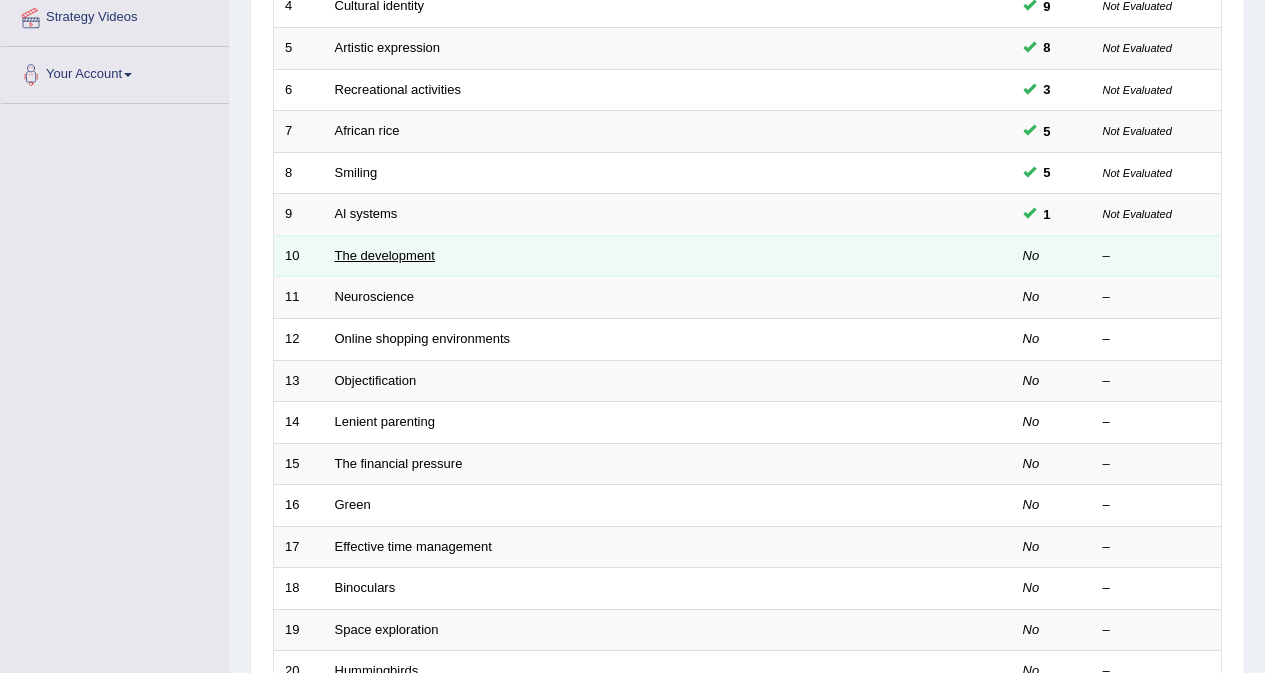 click on "The development" at bounding box center (385, 255) 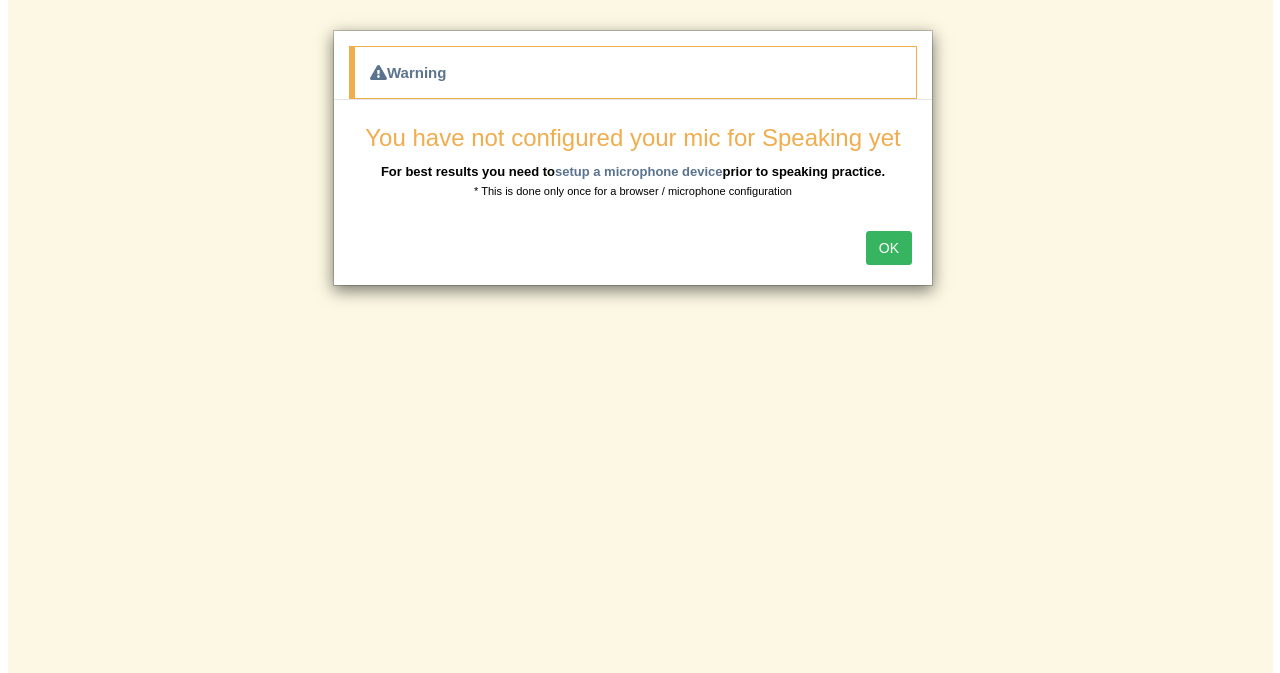 scroll, scrollTop: 0, scrollLeft: 0, axis: both 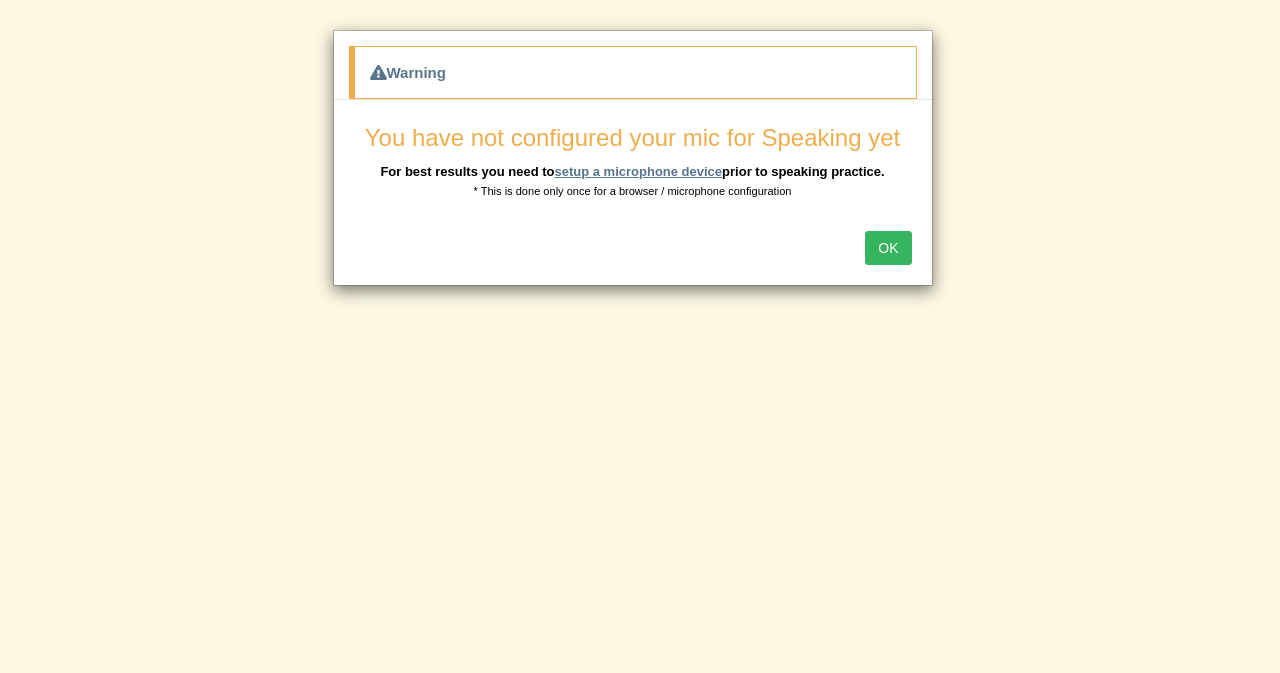 click on "setup a microphone device" at bounding box center [638, 171] 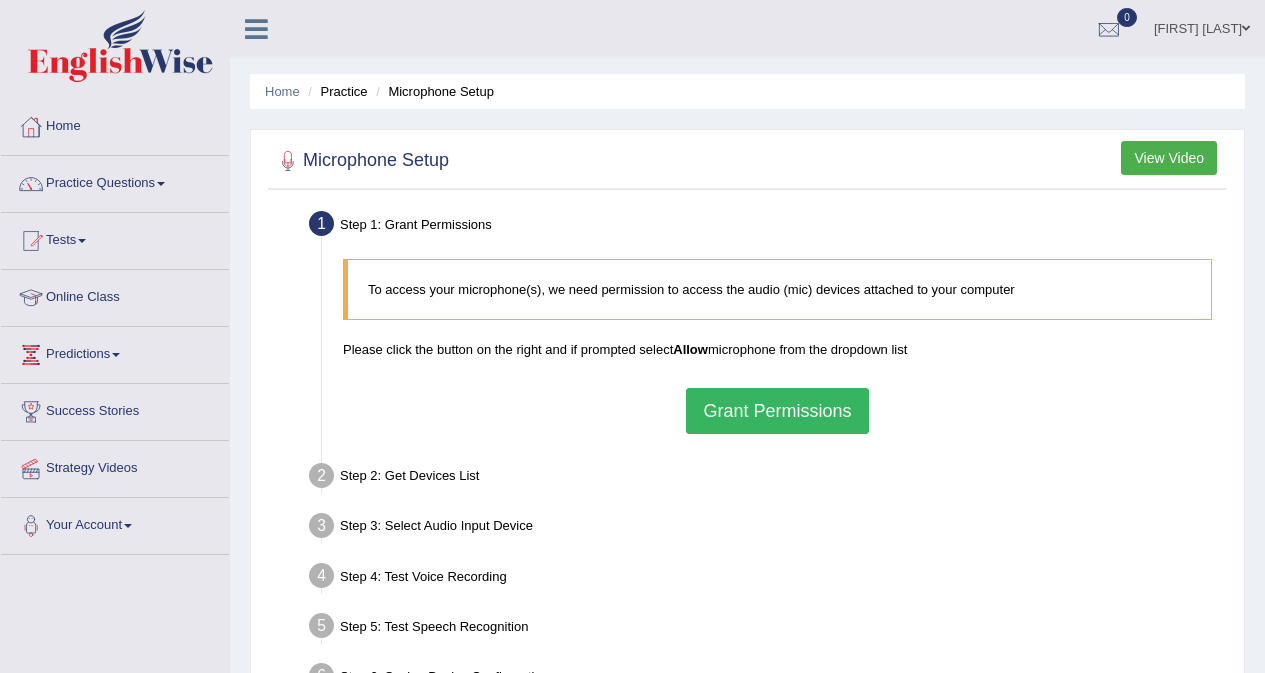 scroll, scrollTop: 0, scrollLeft: 0, axis: both 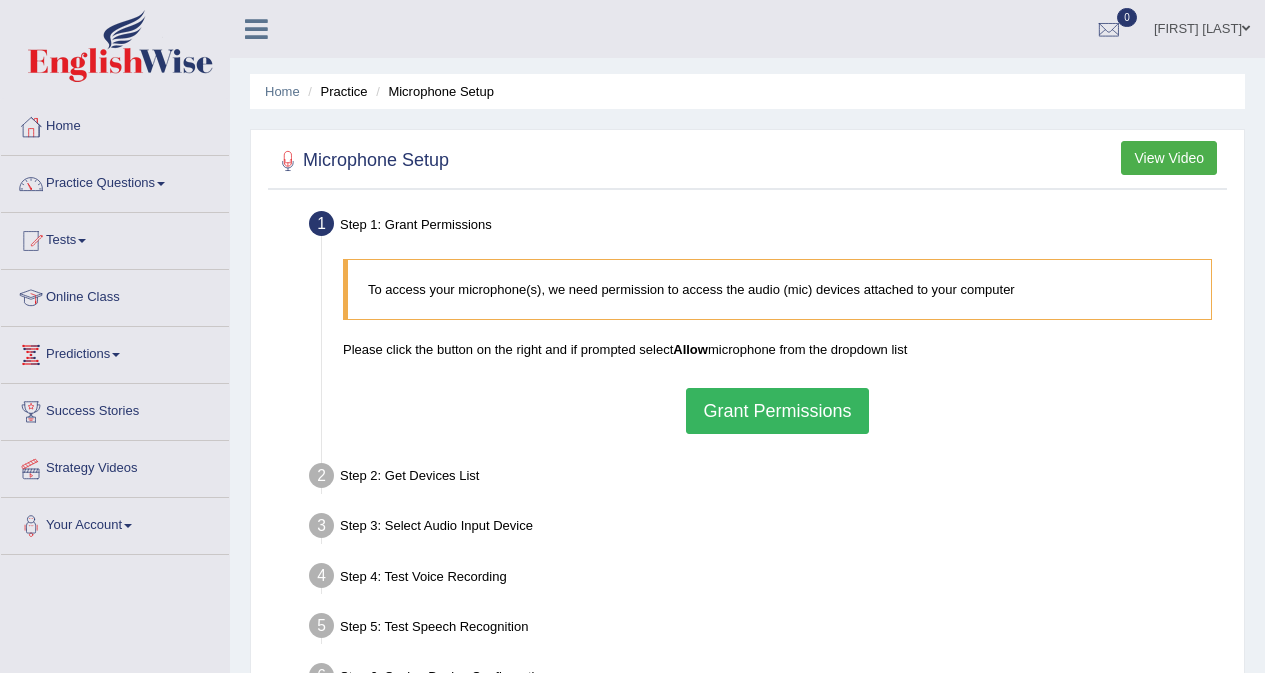 click on "Grant Permissions" at bounding box center (777, 411) 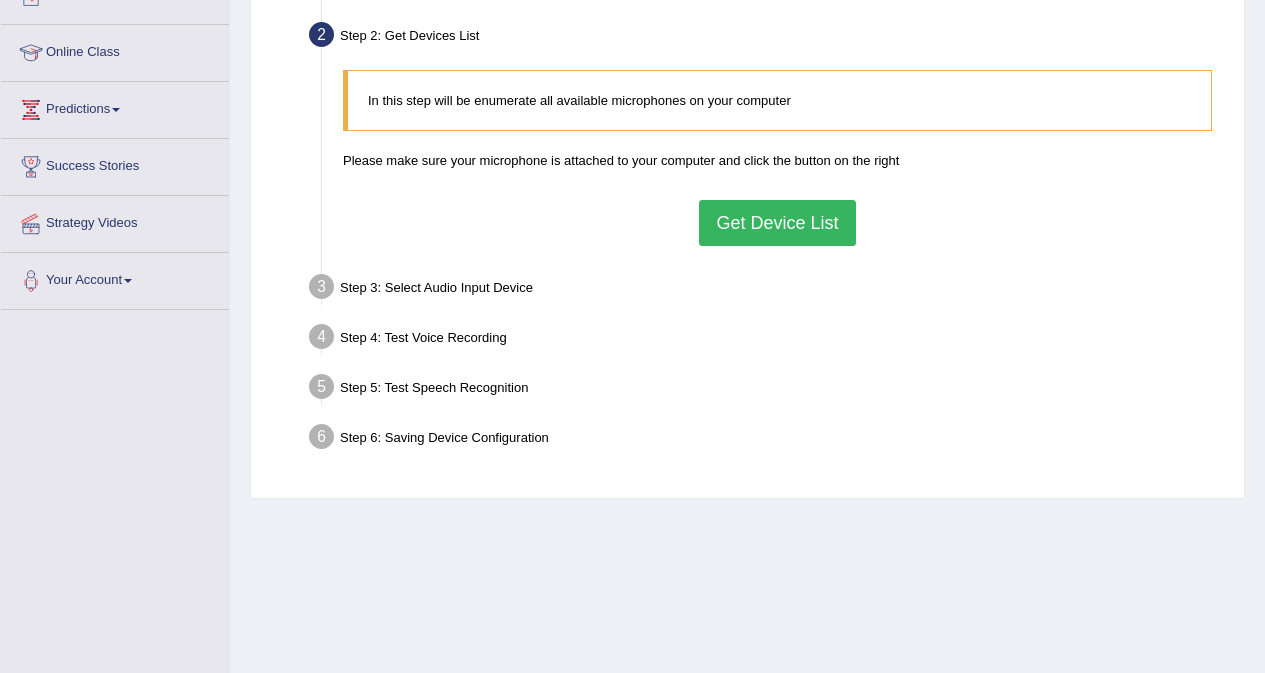 scroll, scrollTop: 200, scrollLeft: 0, axis: vertical 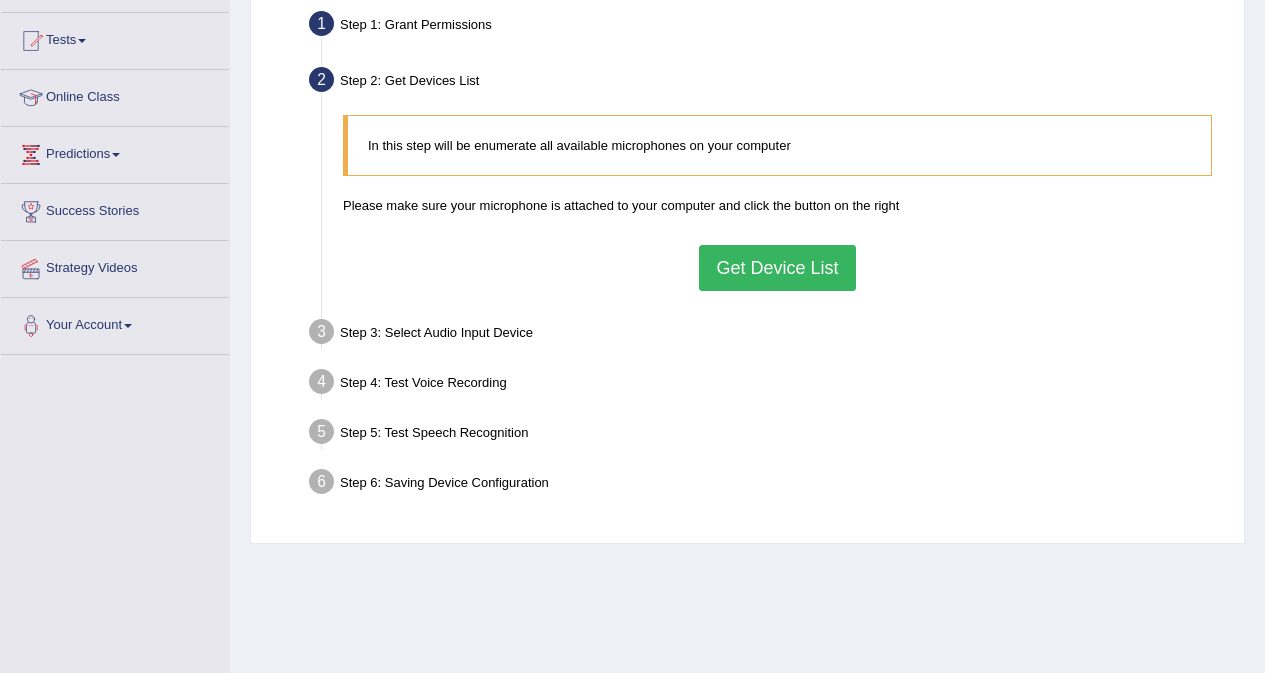click on "Get Device List" at bounding box center (777, 268) 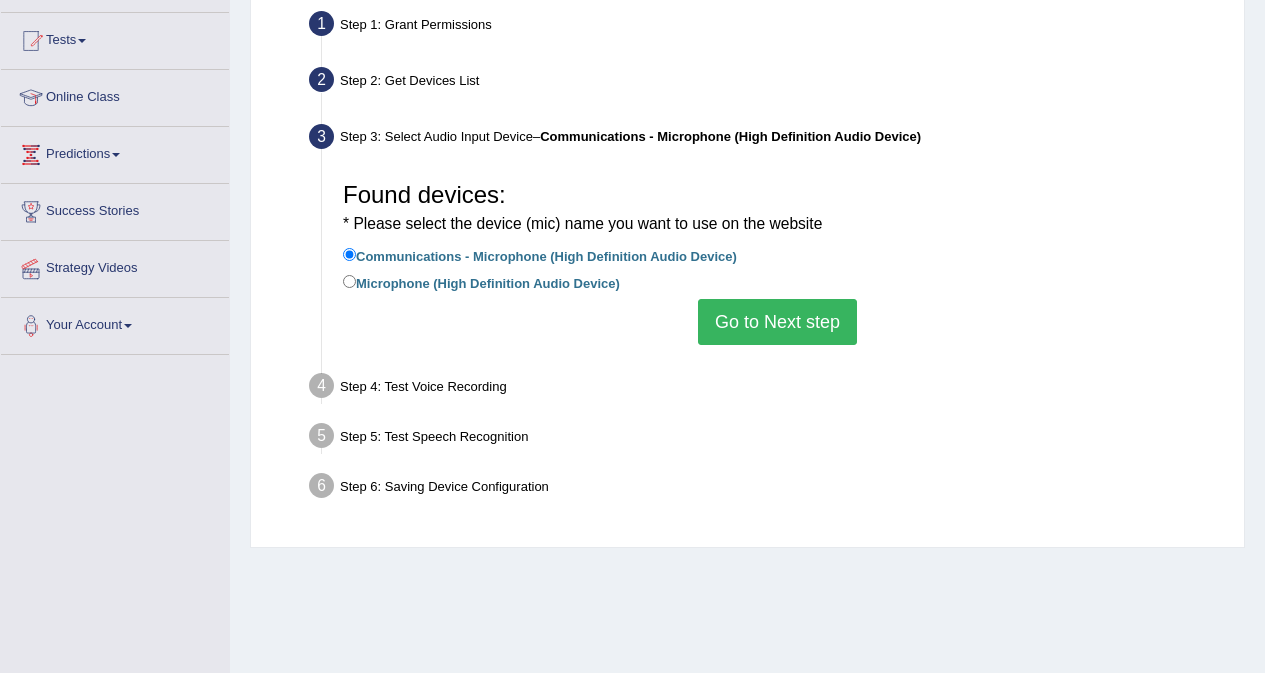 click on "Go to Next step" at bounding box center (777, 322) 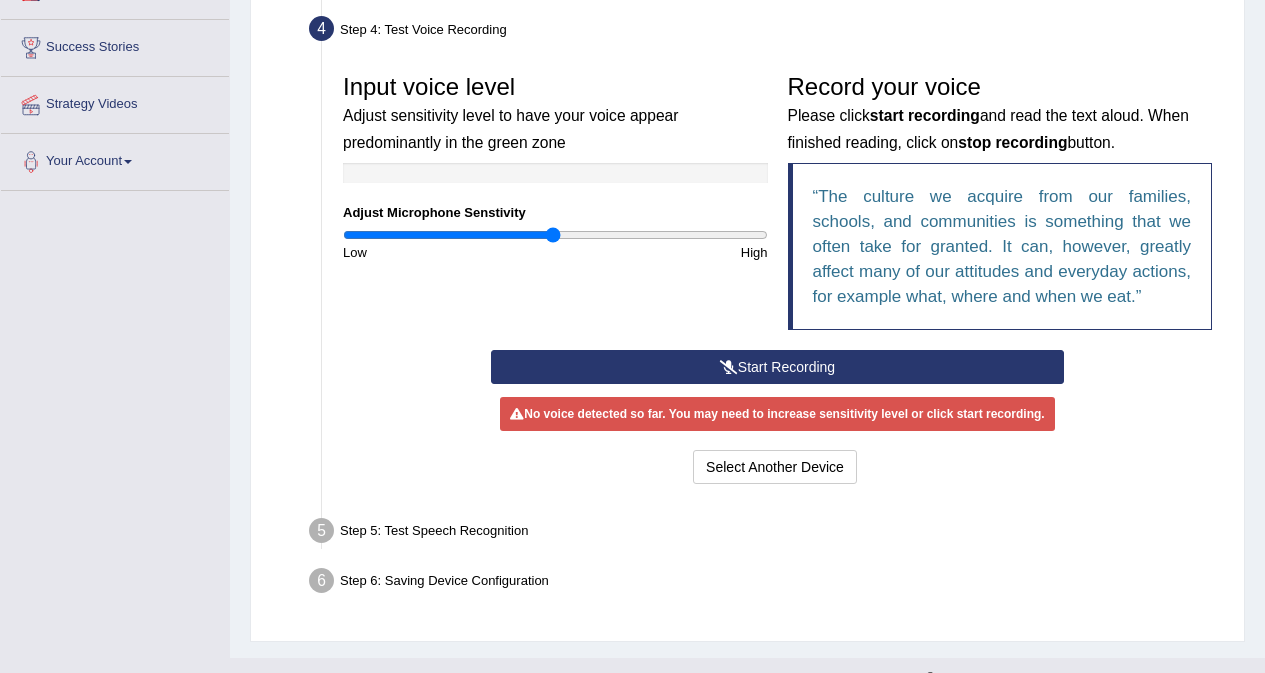 scroll, scrollTop: 399, scrollLeft: 0, axis: vertical 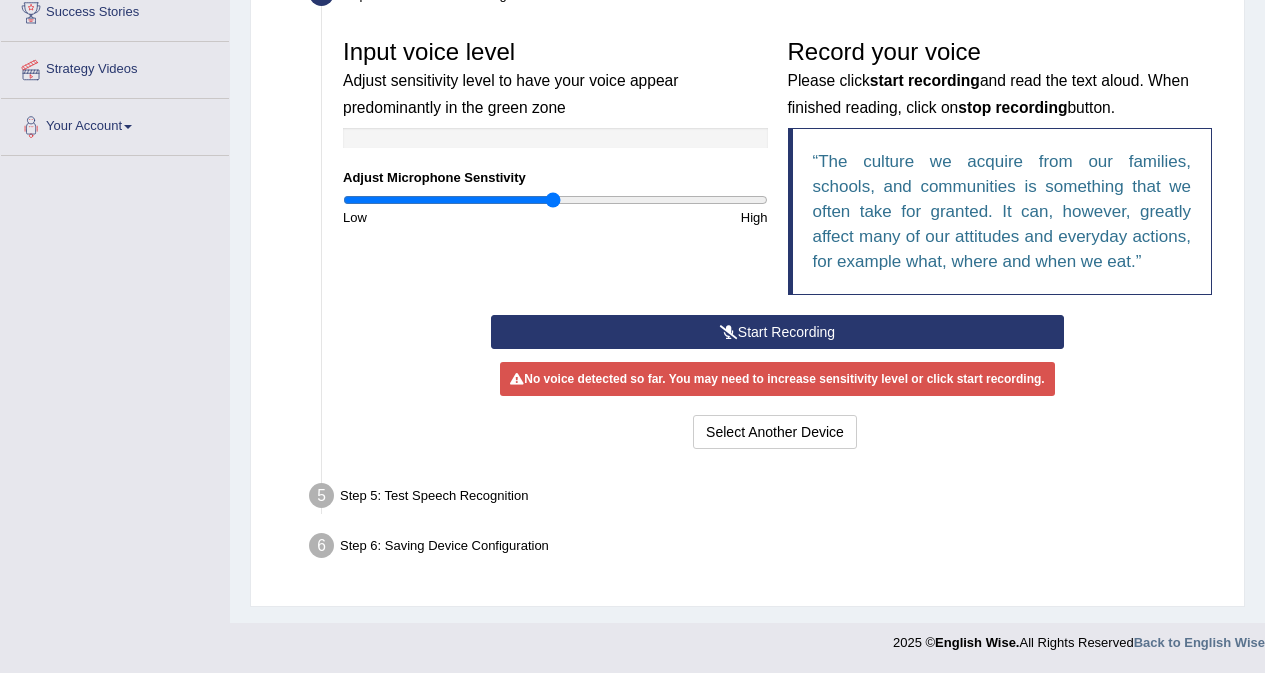click on "Start Recording" at bounding box center (777, 332) 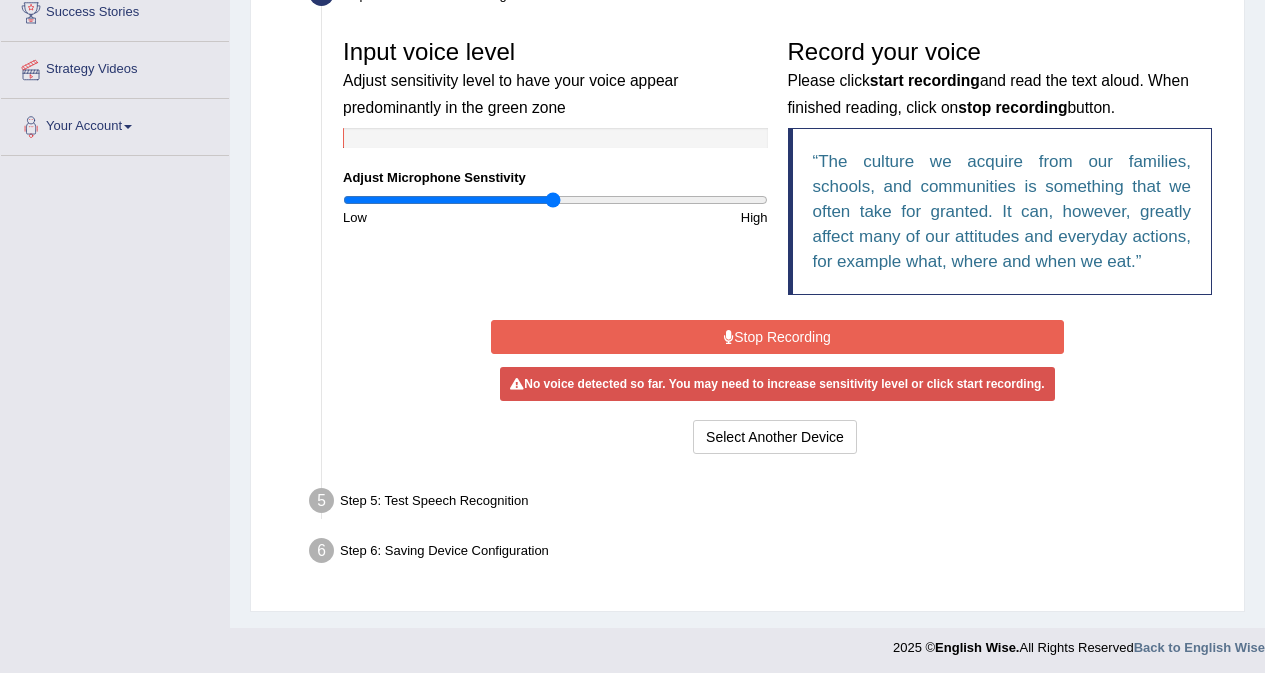 click on "Stop Recording" at bounding box center (777, 337) 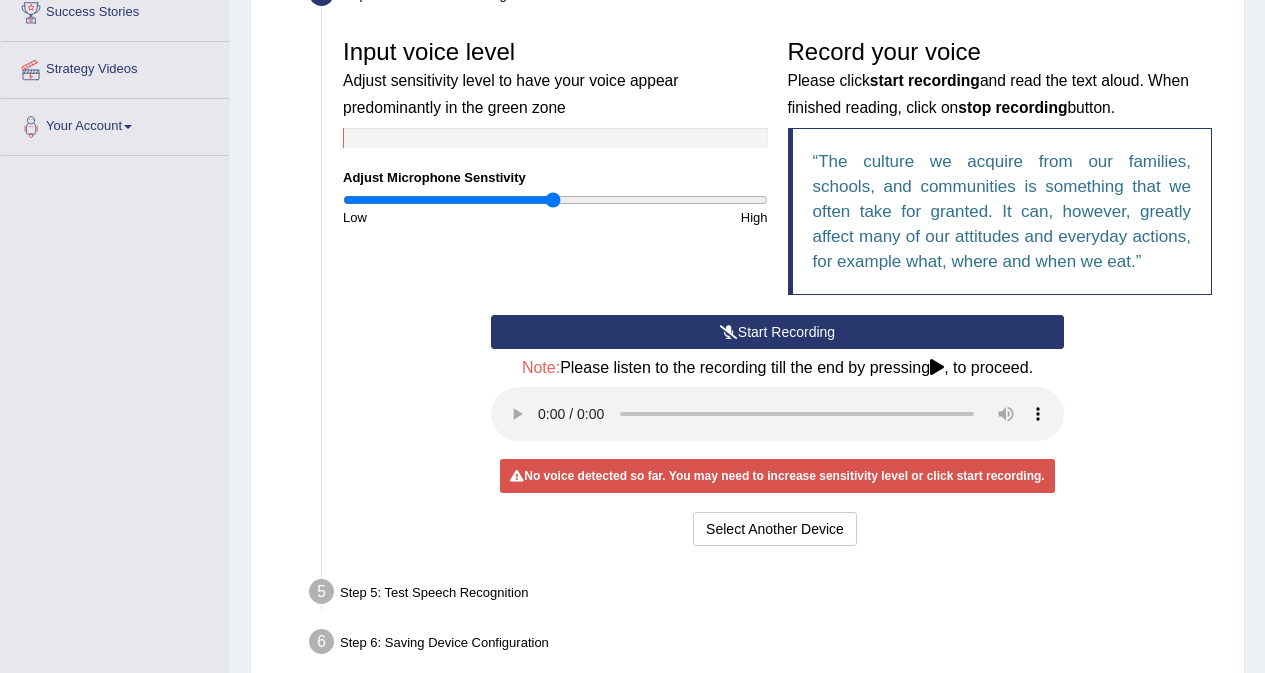 click on "Start Recording" at bounding box center [777, 332] 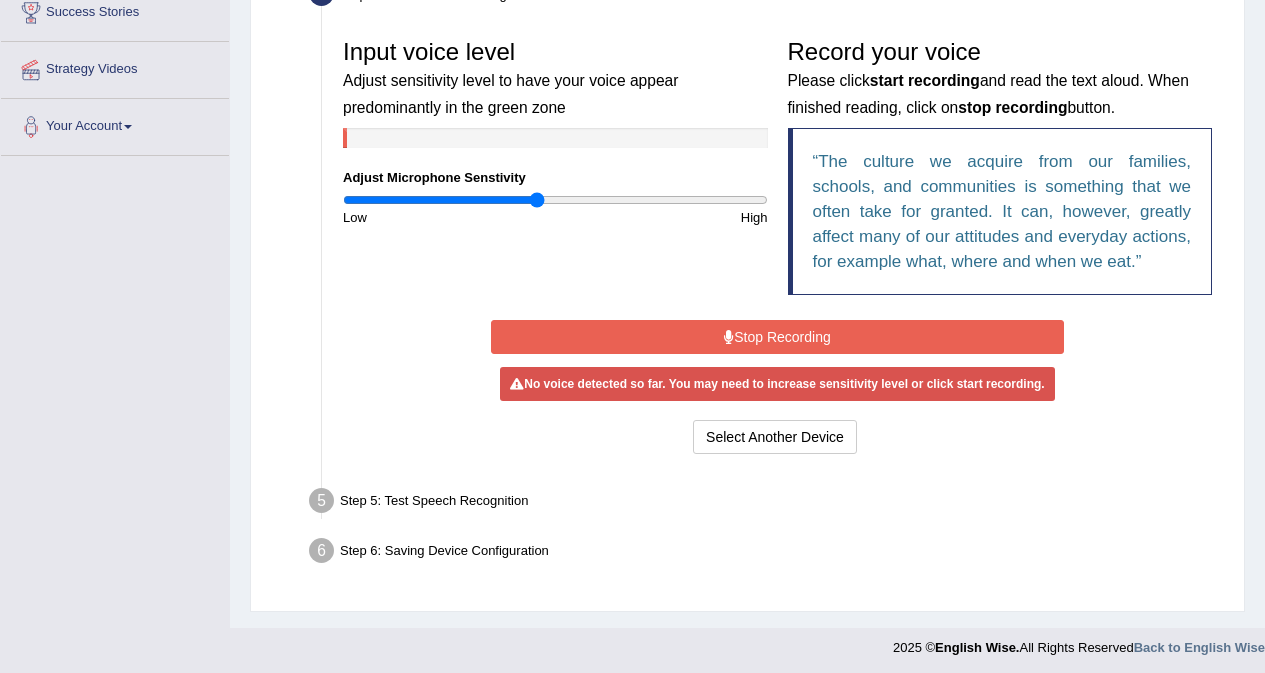 click at bounding box center [555, 200] 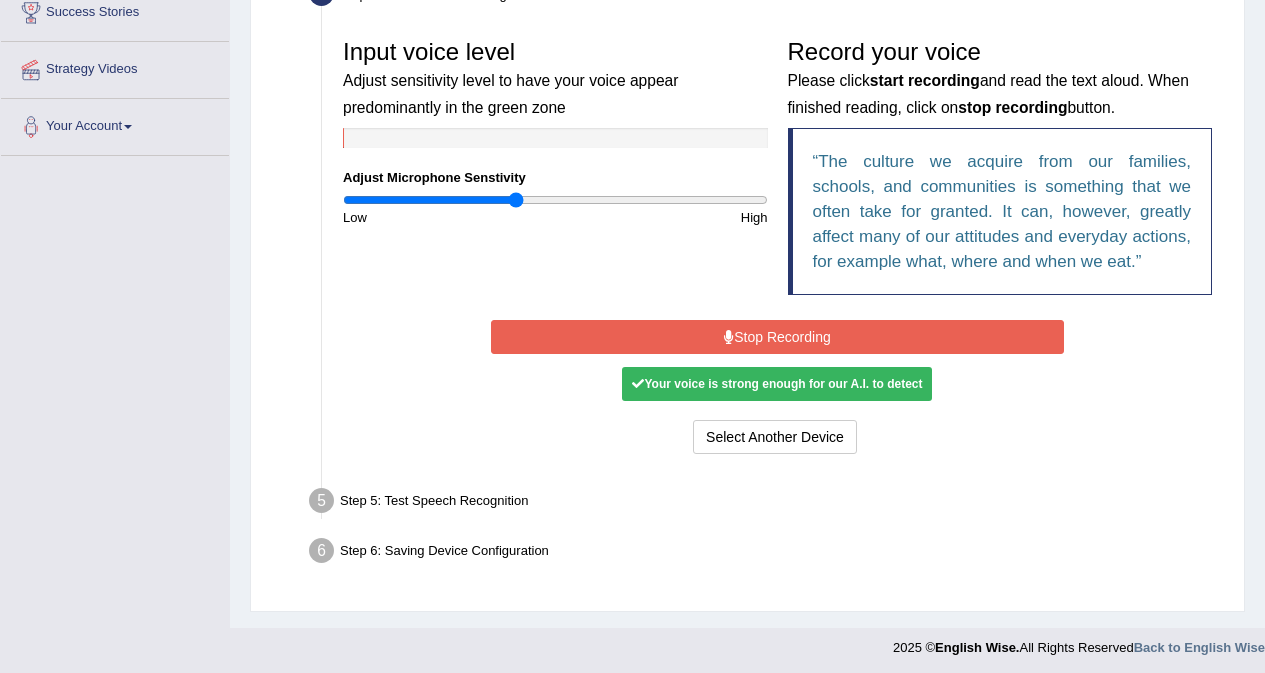 click at bounding box center [555, 200] 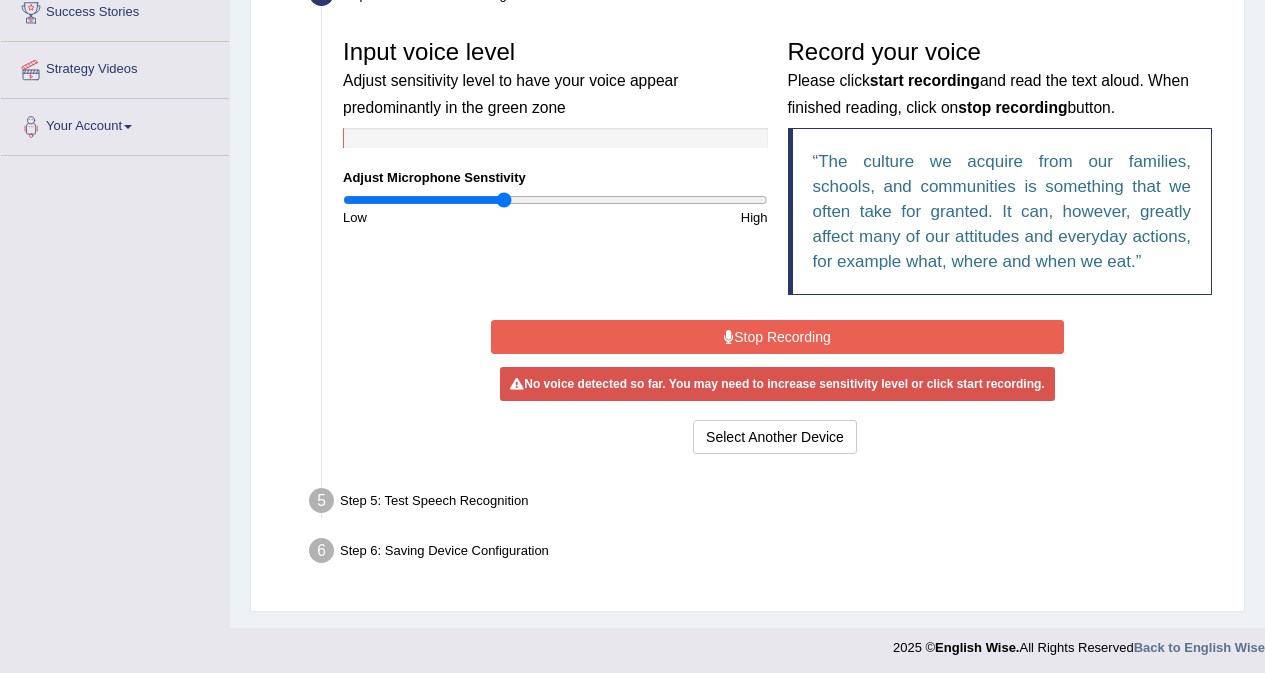 type on "0.76" 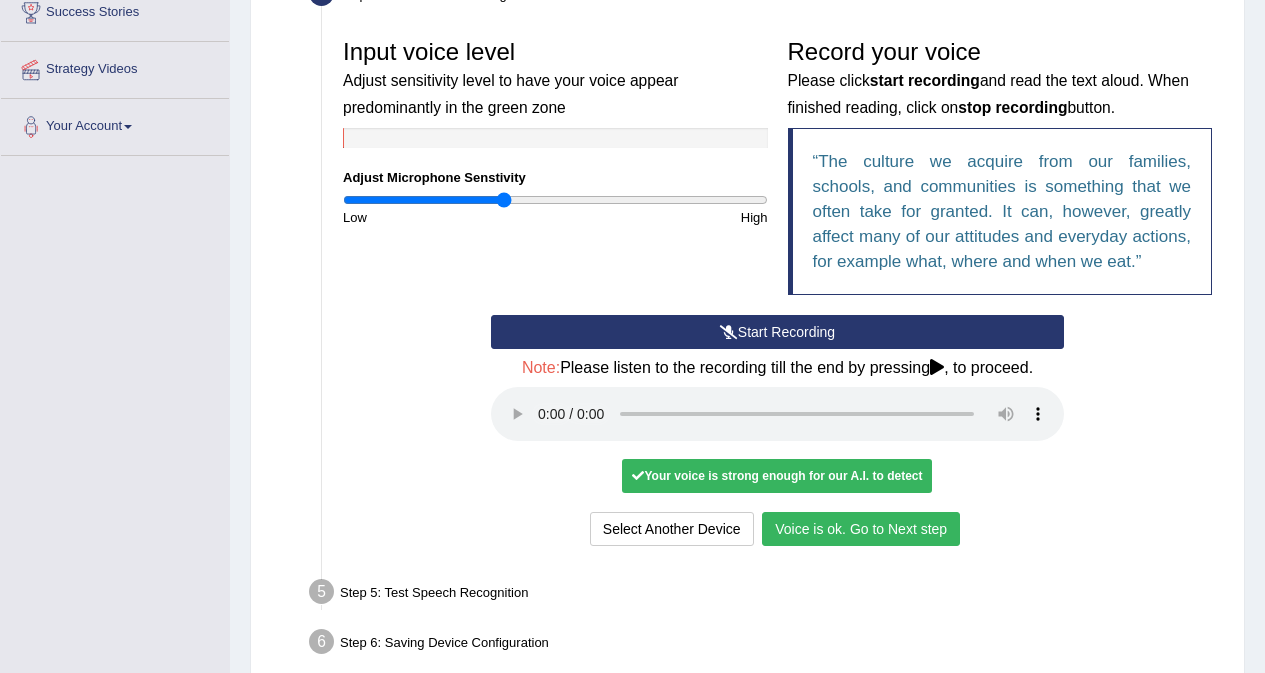 click on "Voice is ok. Go to Next step" at bounding box center (861, 529) 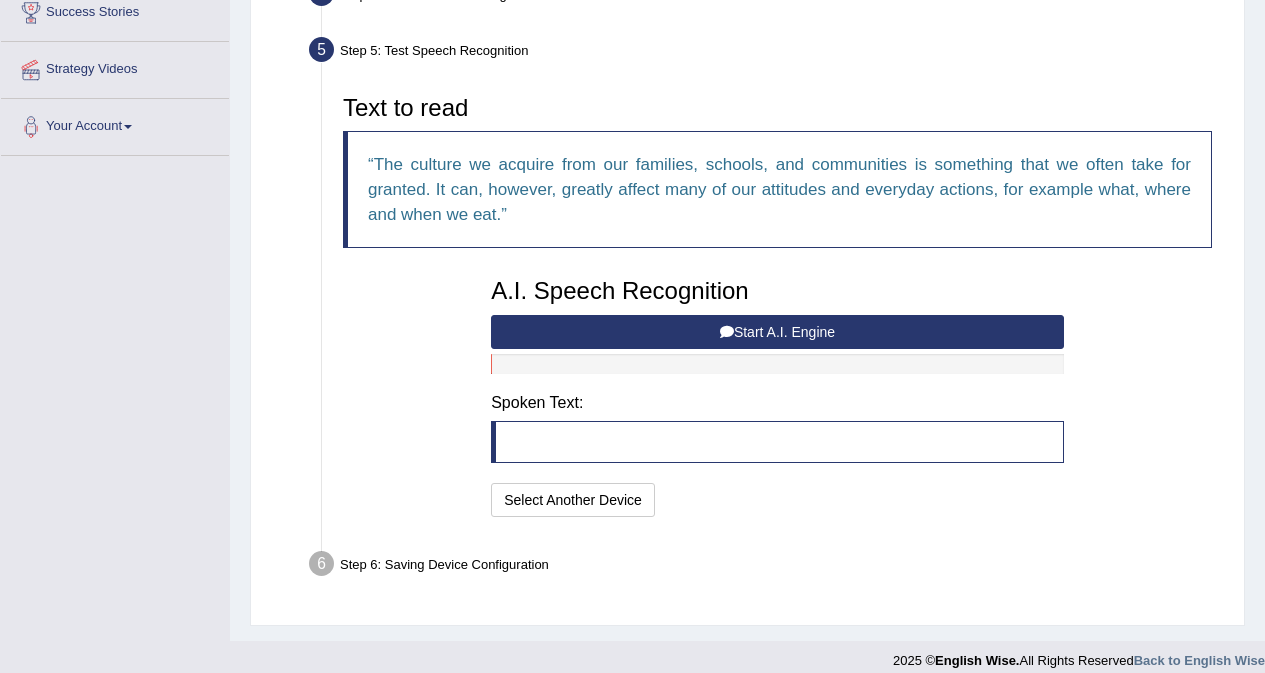 click on "Start A.I. Engine" at bounding box center [777, 332] 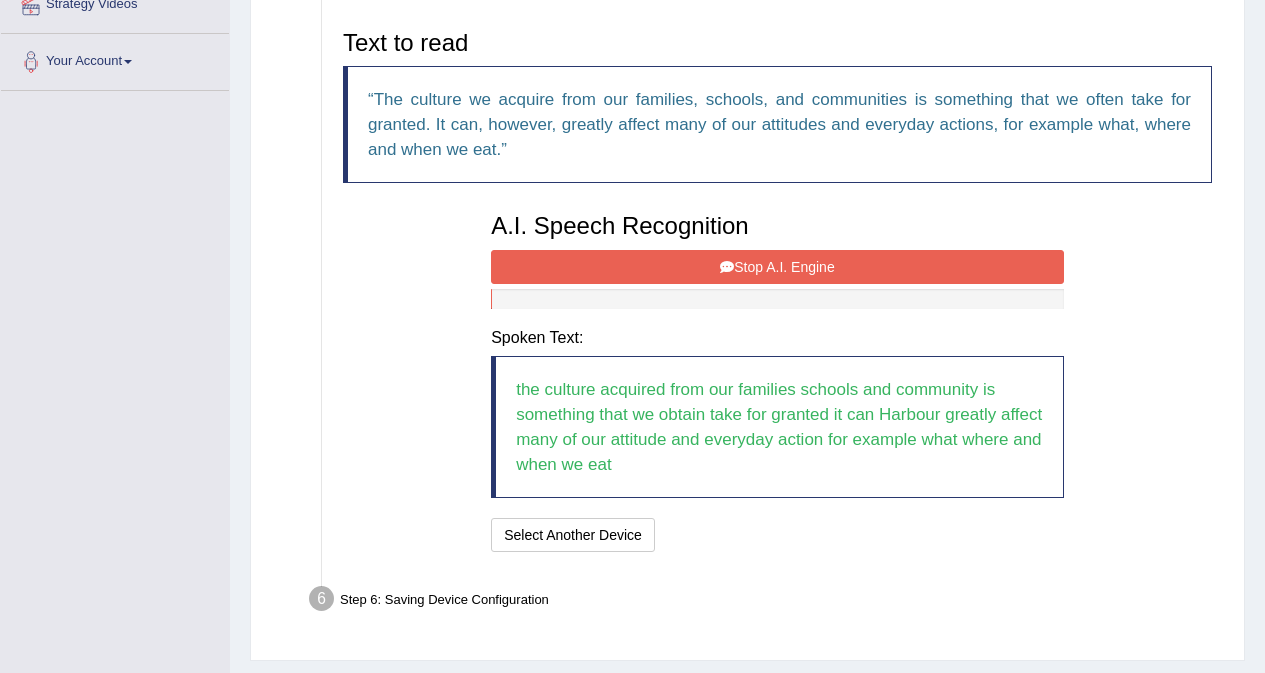 scroll, scrollTop: 499, scrollLeft: 0, axis: vertical 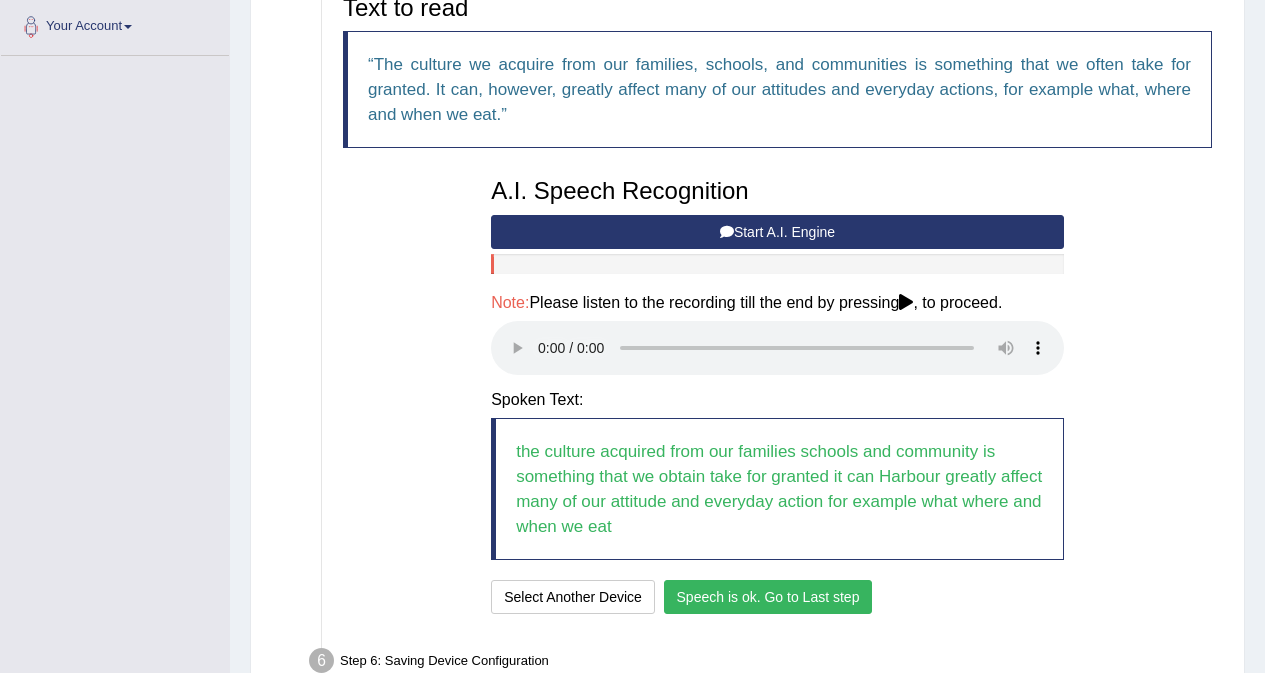 click on "Speech is ok. Go to Last step" at bounding box center (768, 597) 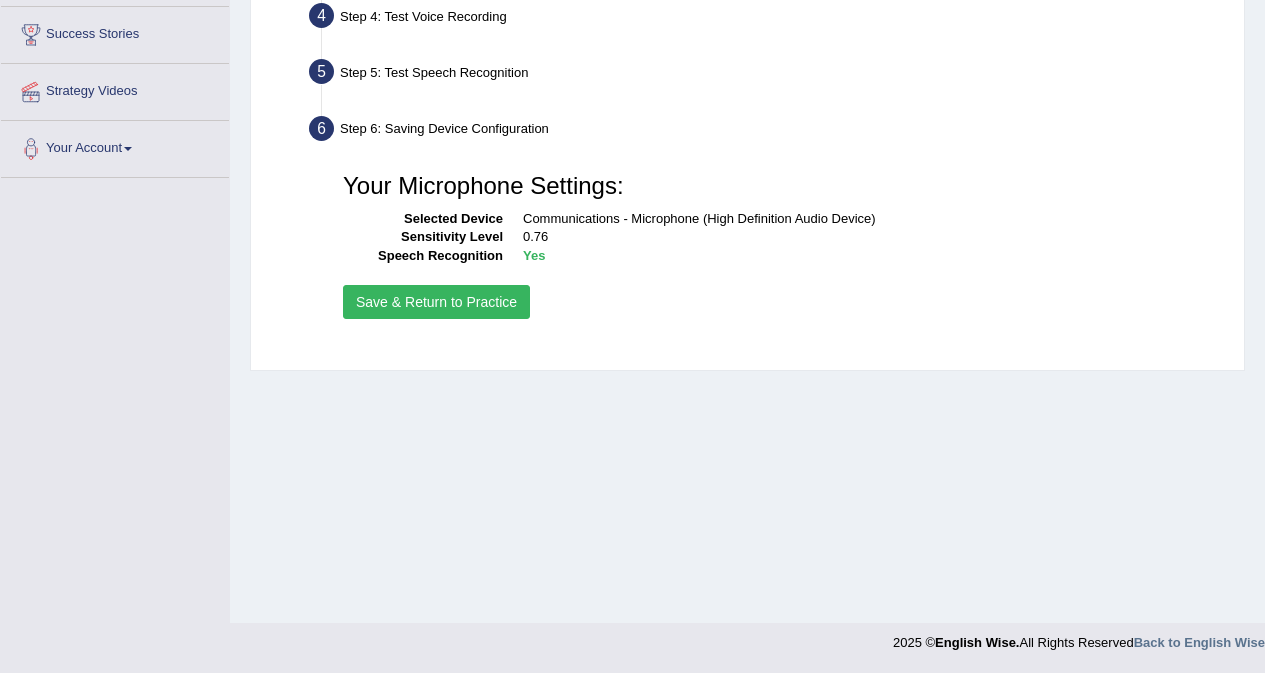 click on "Save & Return to Practice" at bounding box center [436, 302] 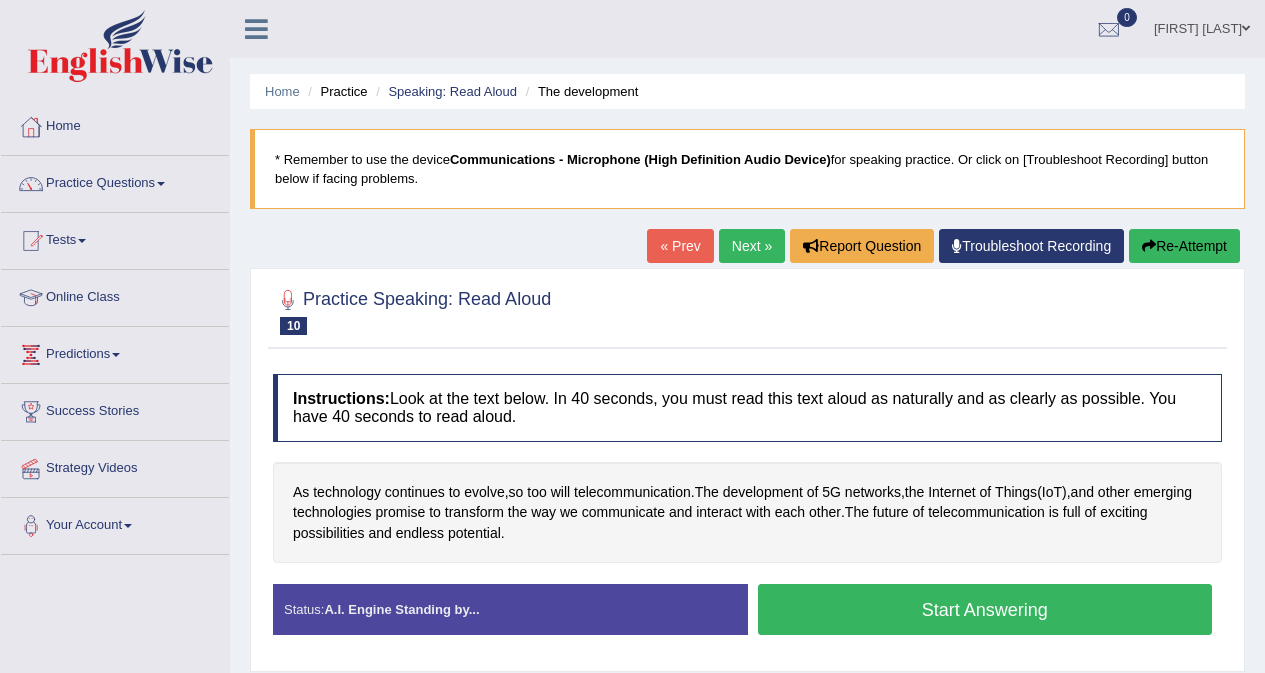 scroll, scrollTop: 0, scrollLeft: 0, axis: both 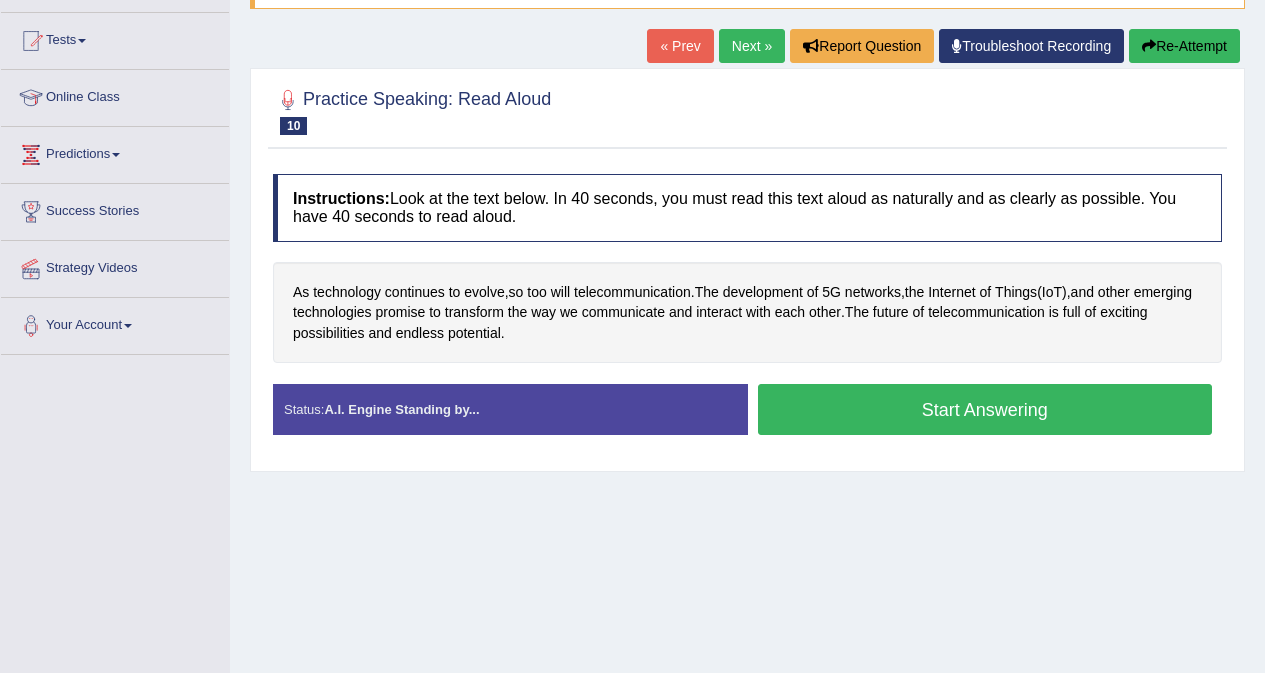 click on "Start Answering" at bounding box center (985, 409) 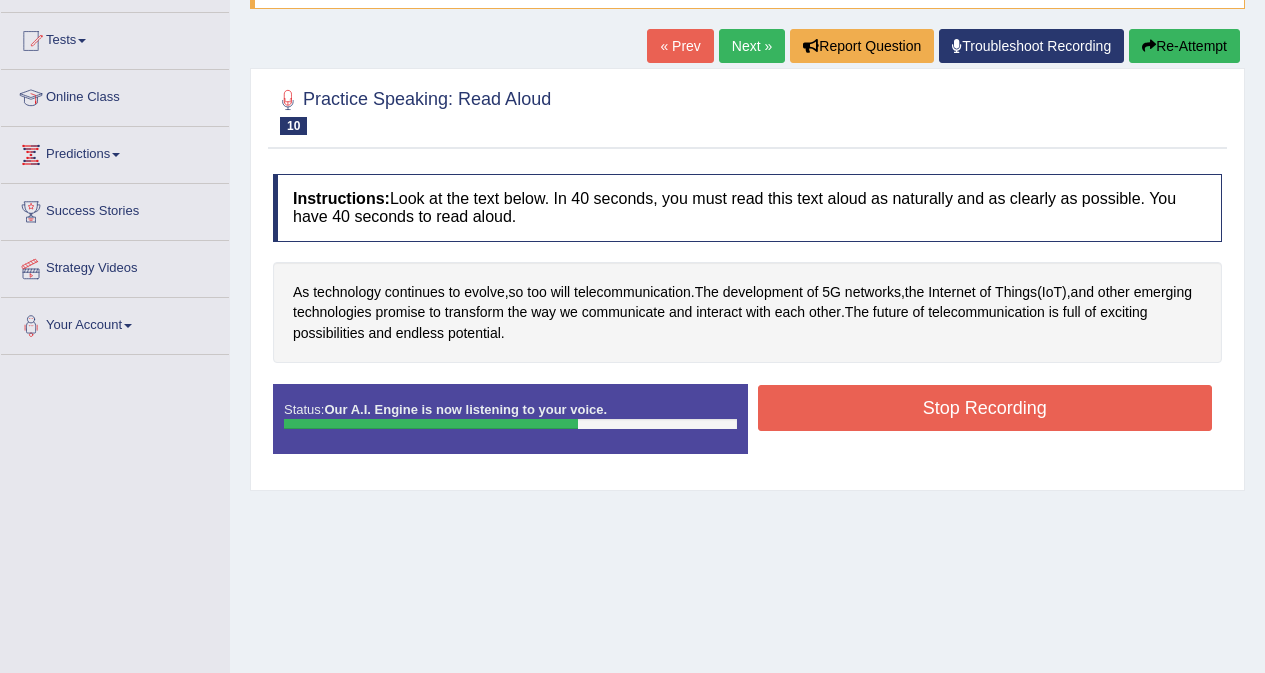 click on "Stop Recording" at bounding box center (985, 408) 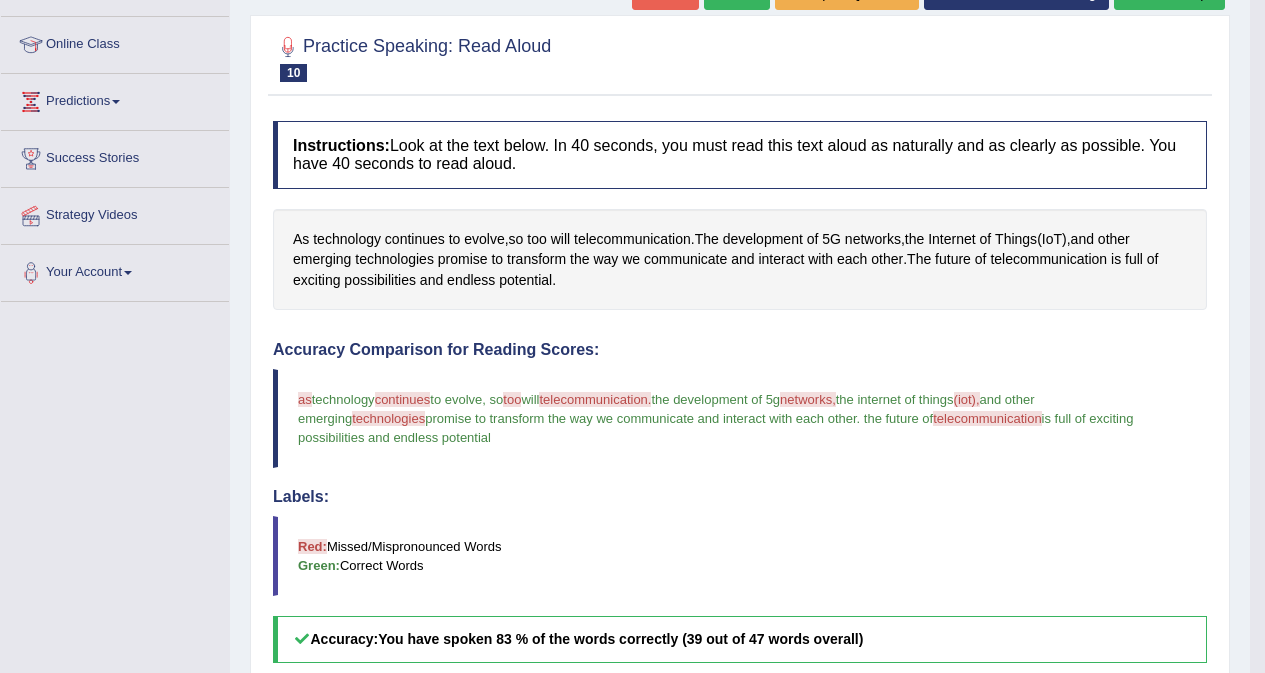 scroll, scrollTop: 200, scrollLeft: 0, axis: vertical 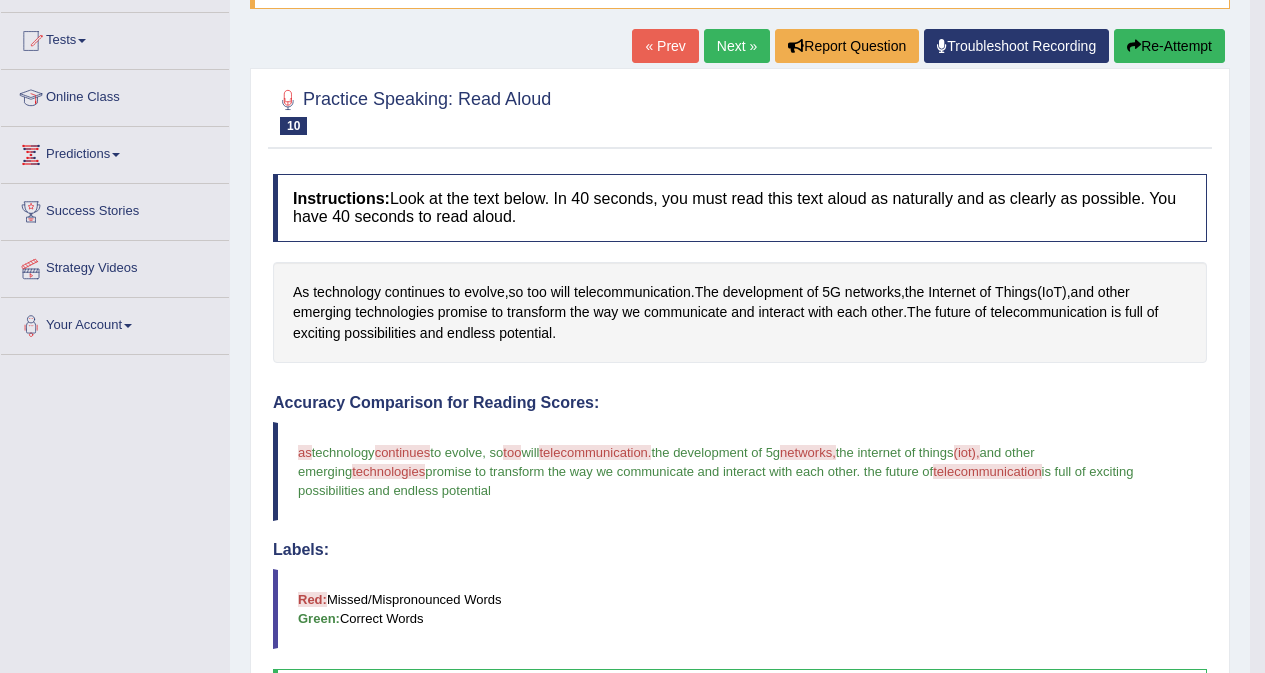 click on "Re-Attempt" at bounding box center [1169, 46] 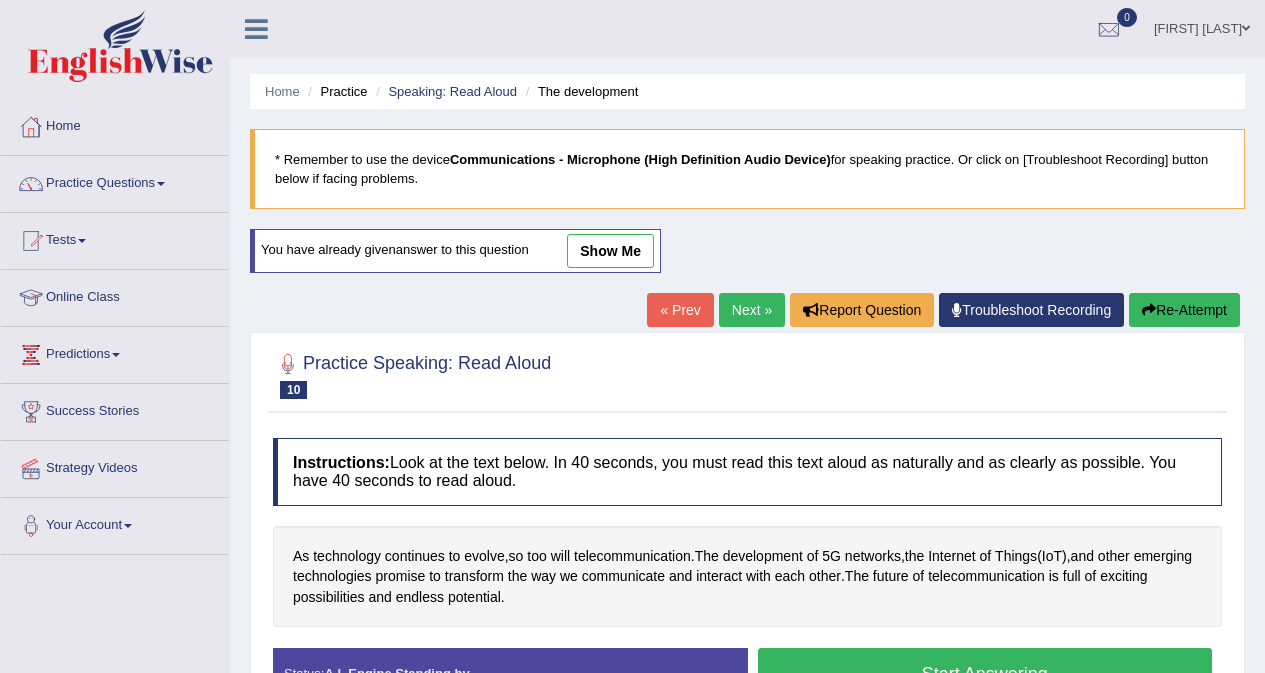 scroll, scrollTop: 200, scrollLeft: 0, axis: vertical 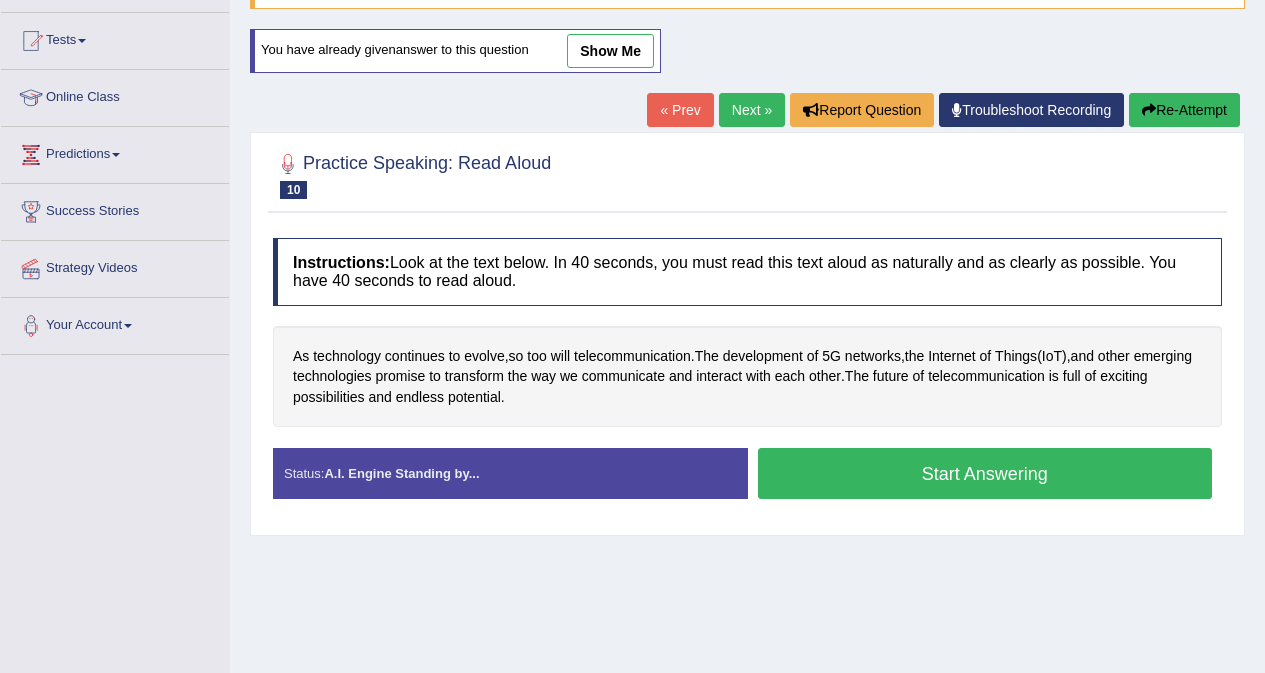 click on "Start Answering" at bounding box center [985, 473] 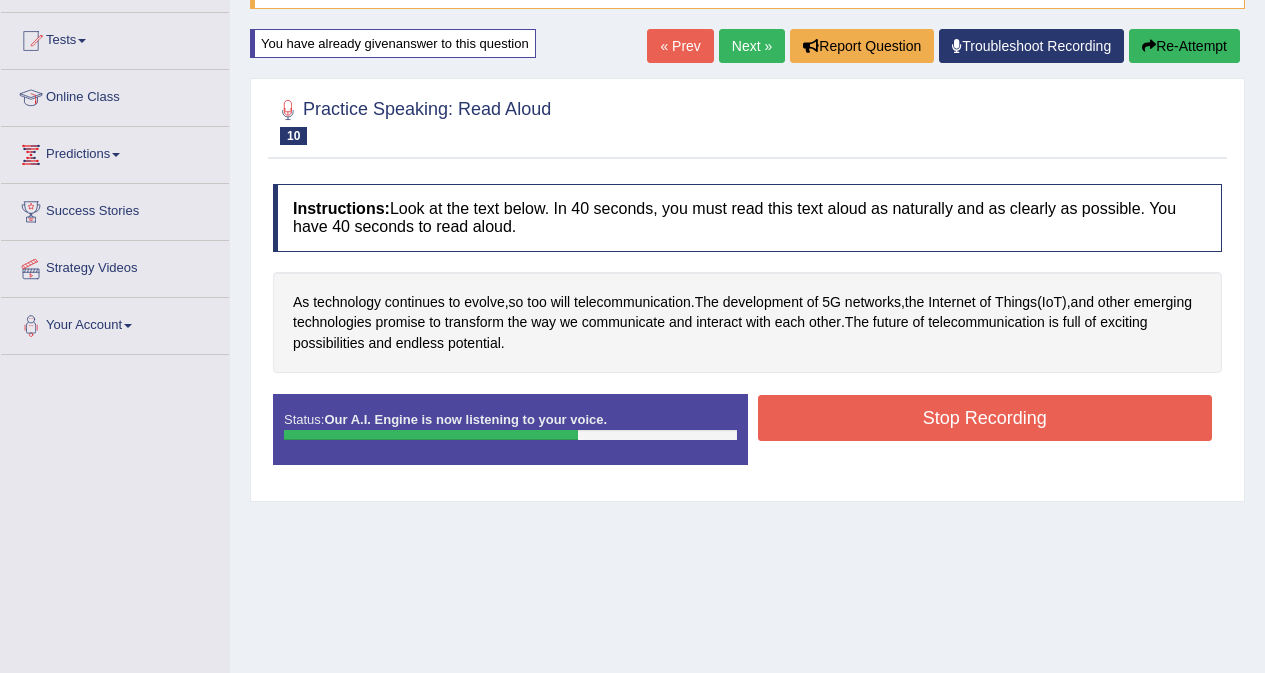 click on "Stop Recording" at bounding box center (985, 418) 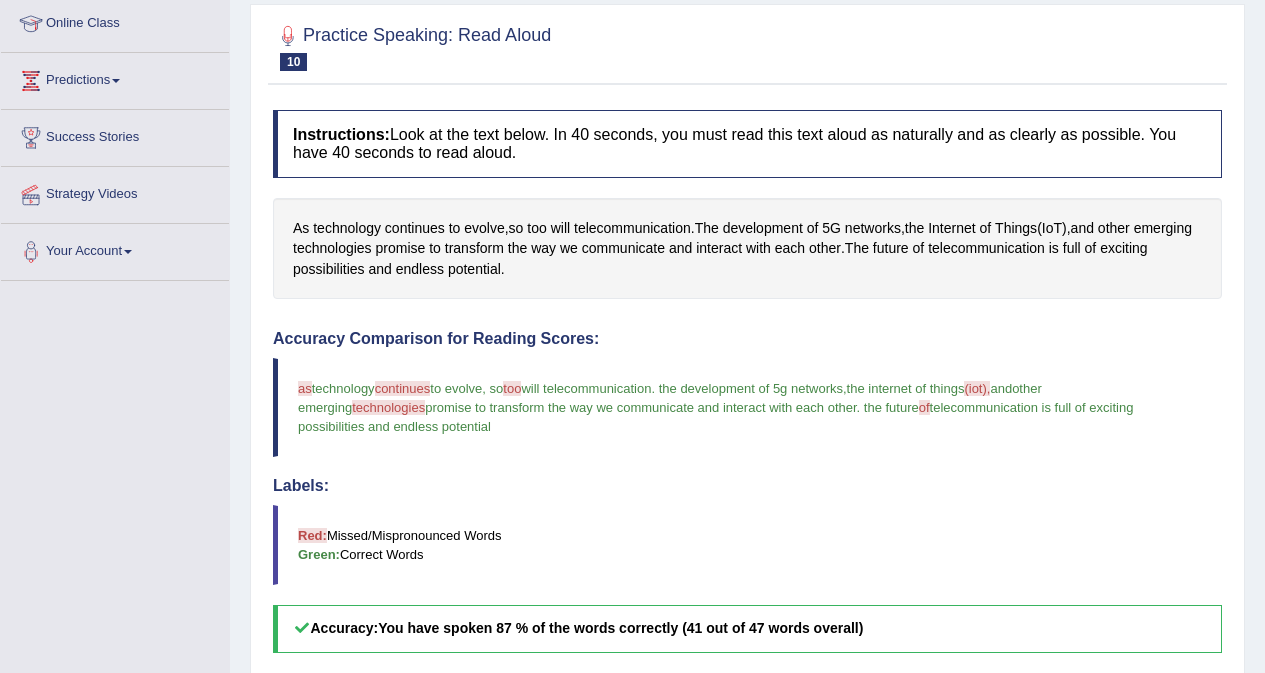 scroll, scrollTop: 222, scrollLeft: 0, axis: vertical 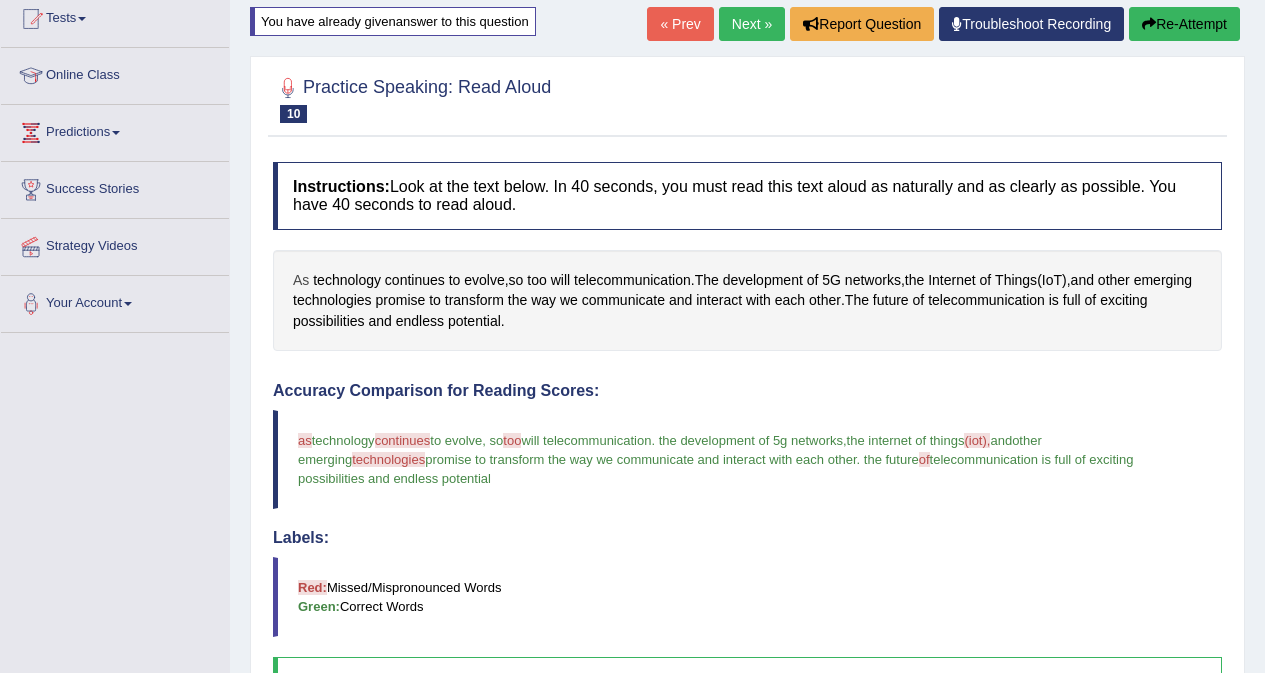 click on "As" at bounding box center [301, 280] 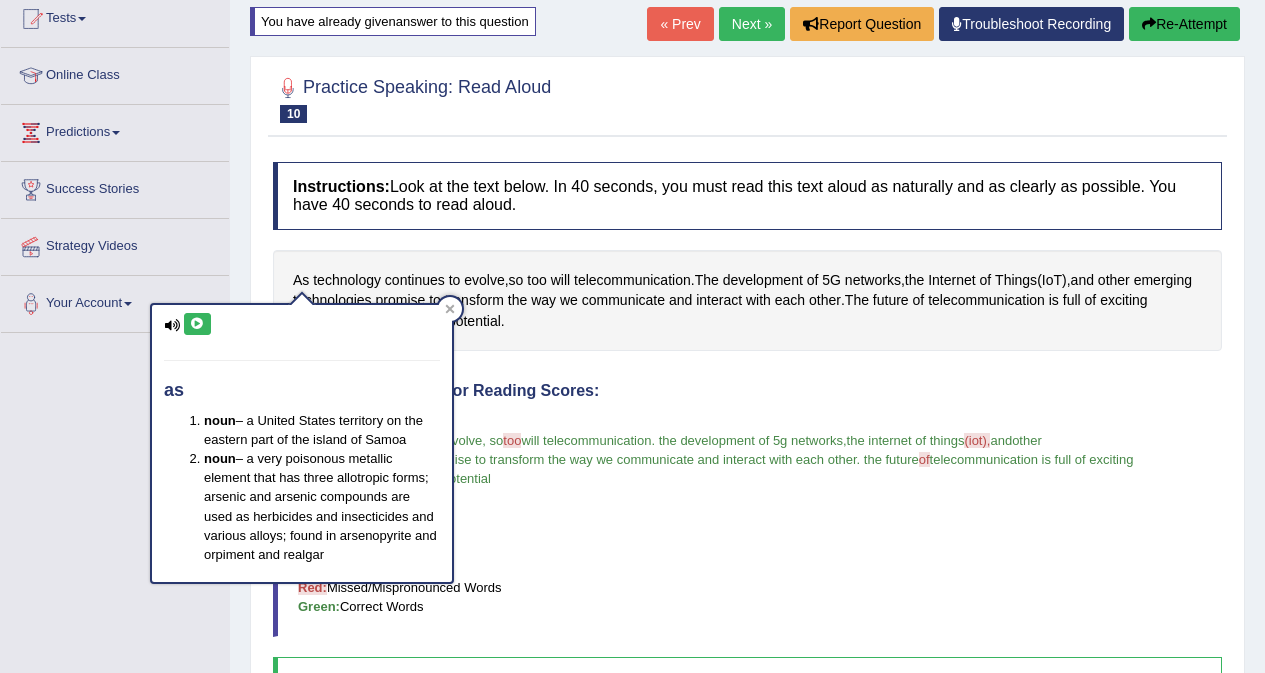 click at bounding box center [197, 324] 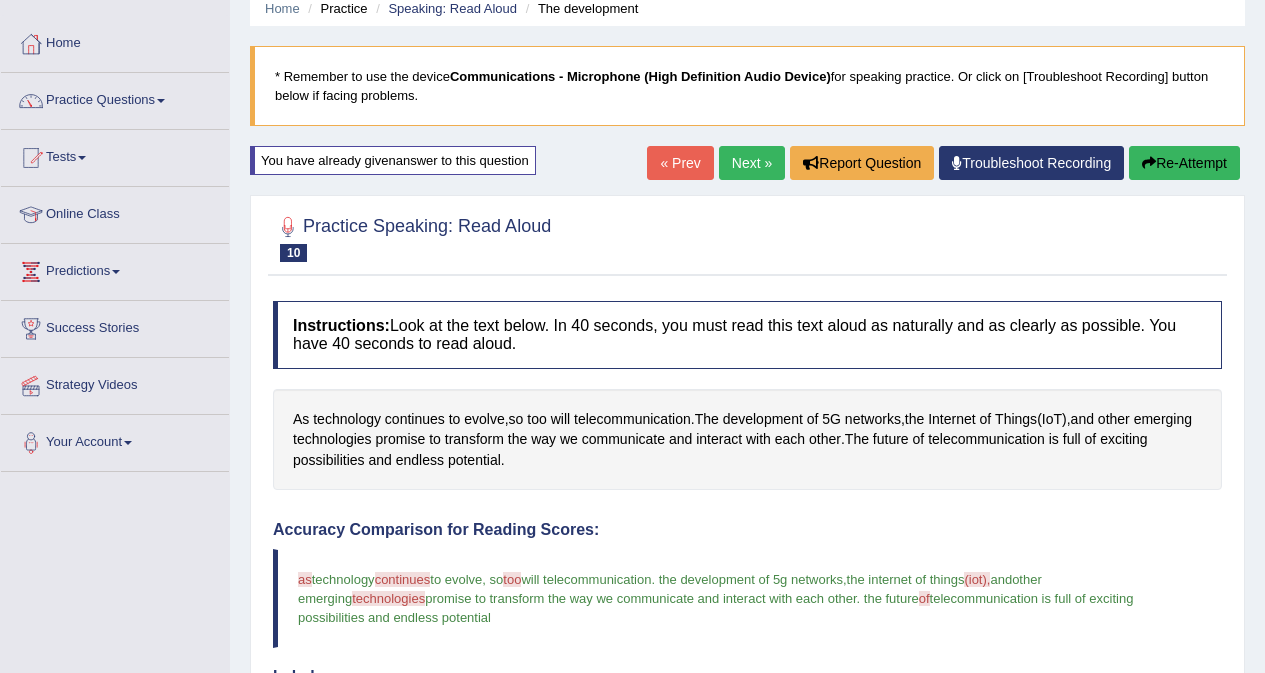 scroll, scrollTop: 22, scrollLeft: 0, axis: vertical 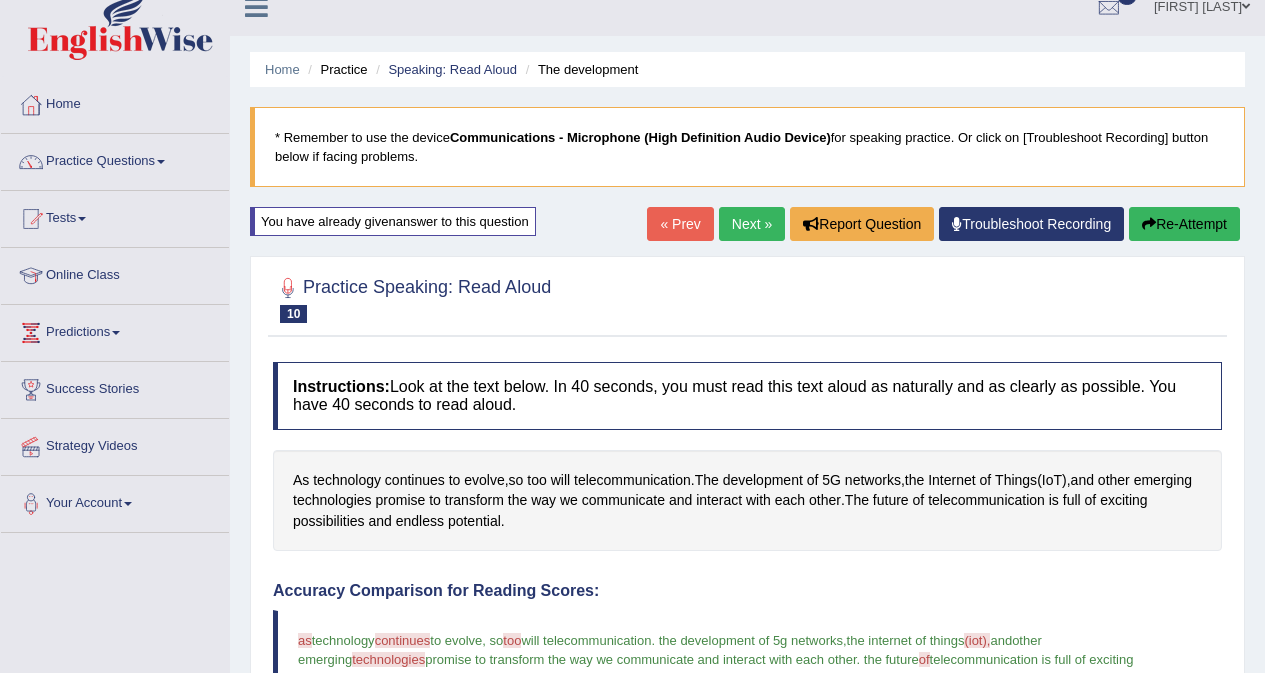 click on "Re-Attempt" at bounding box center (1184, 224) 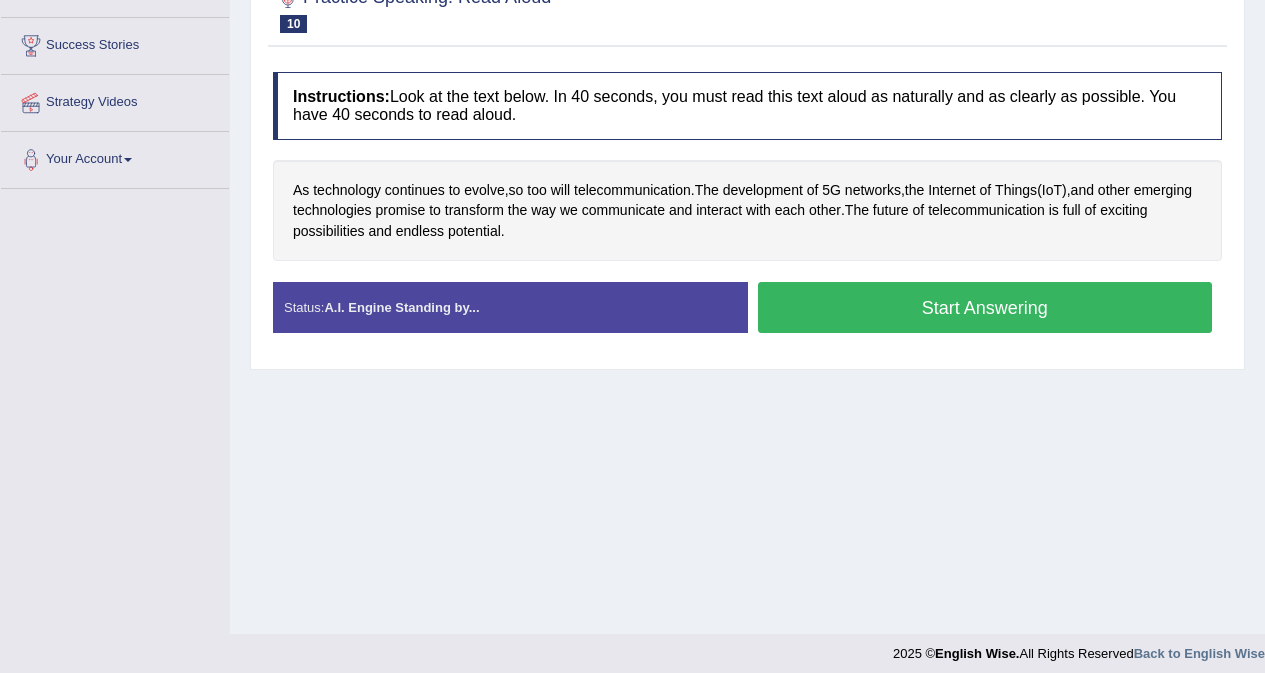 scroll, scrollTop: 366, scrollLeft: 0, axis: vertical 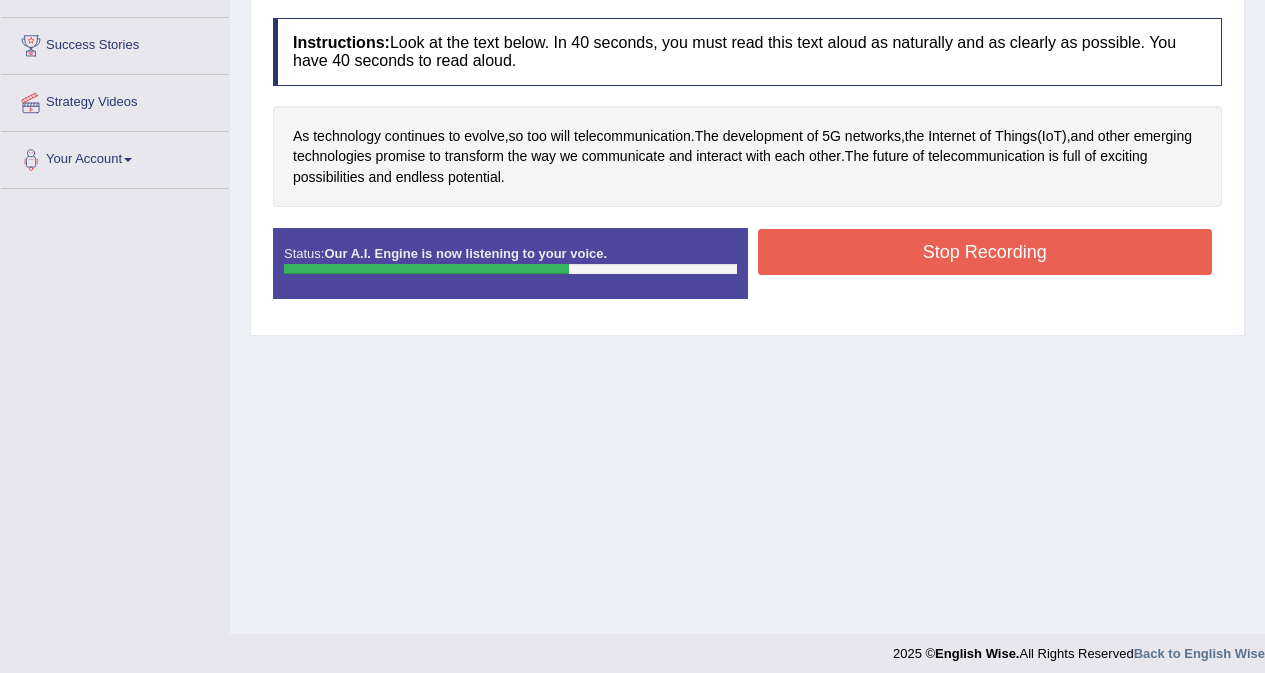 click on "Instructions:  Look at the text below. In 40 seconds, you must read this text aloud as naturally and as clearly as possible. You have 40 seconds to read aloud.
As   technology   continues   to   evolve ,  so   too   will   telecommunication .  The   development   of   5G   networks ,  the   Internet   of   Things  ( IoT ),  and   other   emerging   technologies   promise   to   transform   the   way   we   communicate   and   interact   with   each   other .  The   future   of   telecommunication   is   full   of   exciting   possibilities   and   endless   potential . Created with Highcharts 7.1.2 Too low Too high Time Pitch meter: 0 10 20 30 40 Created with Highcharts 7.1.2 Great Too slow Too fast Time Speech pace meter: 0 10 20 30 40 Accuracy Comparison for Reading Scores: Labels:
Red:  Missed/Mispronounced Words
Green:  Correct Words
Accuracy:  Voice Analysis: A.I. Scores:
5.22  / 6              3.3" at bounding box center (747, 166) 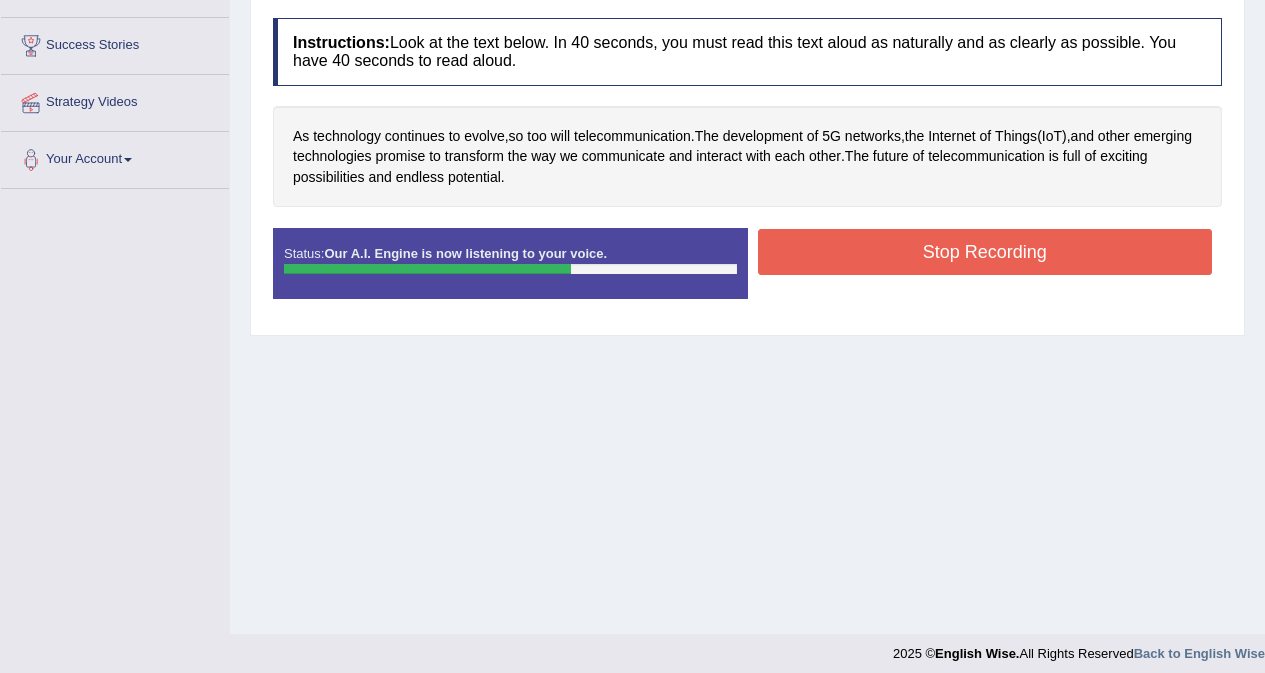 click on "Stop Recording" at bounding box center (985, 252) 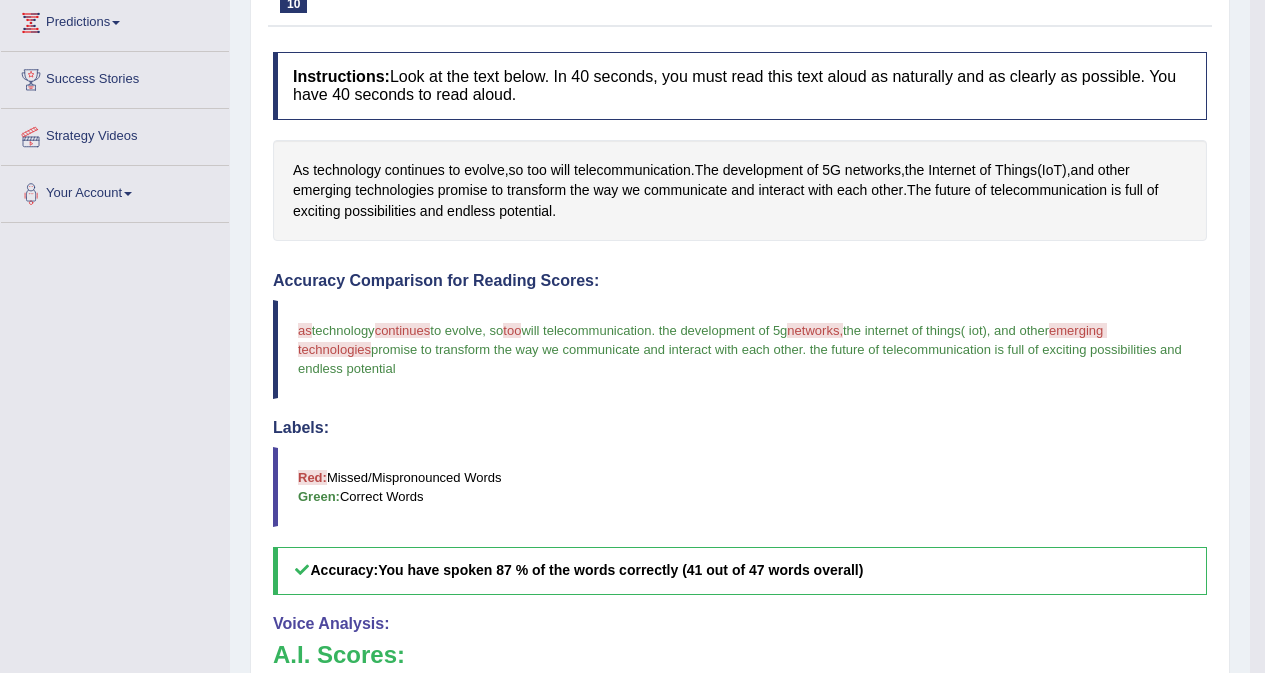 scroll, scrollTop: 266, scrollLeft: 0, axis: vertical 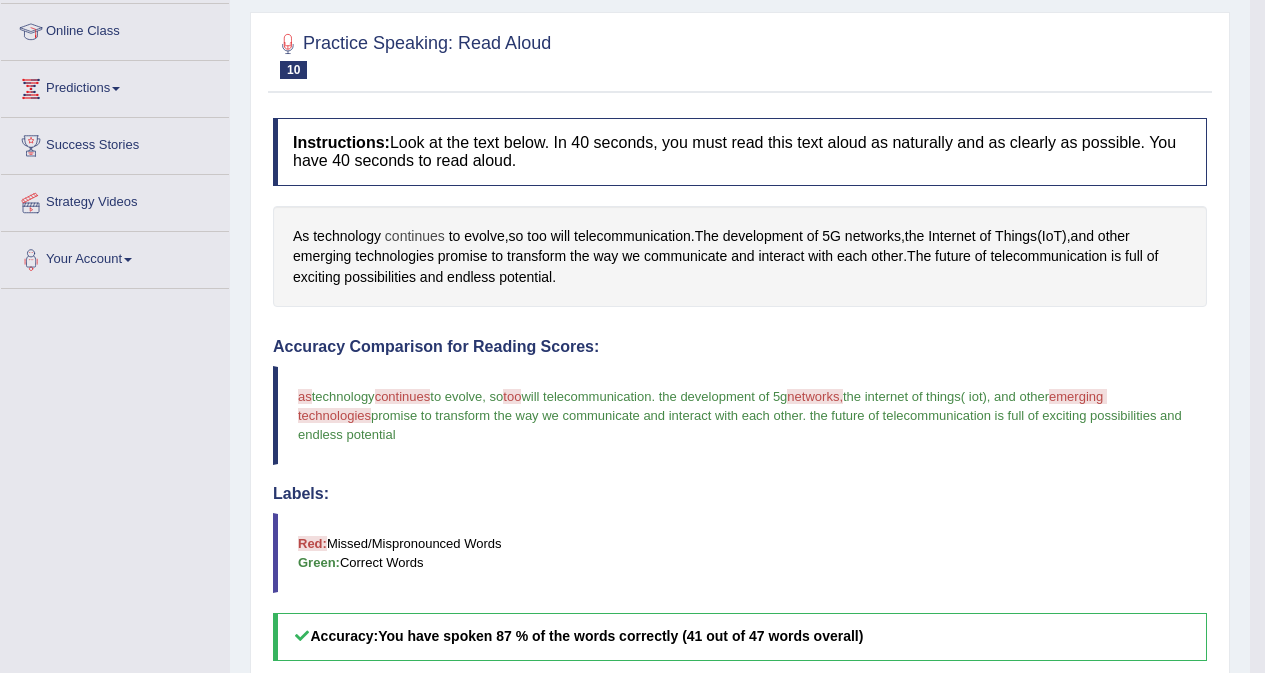 click on "continues" at bounding box center [415, 236] 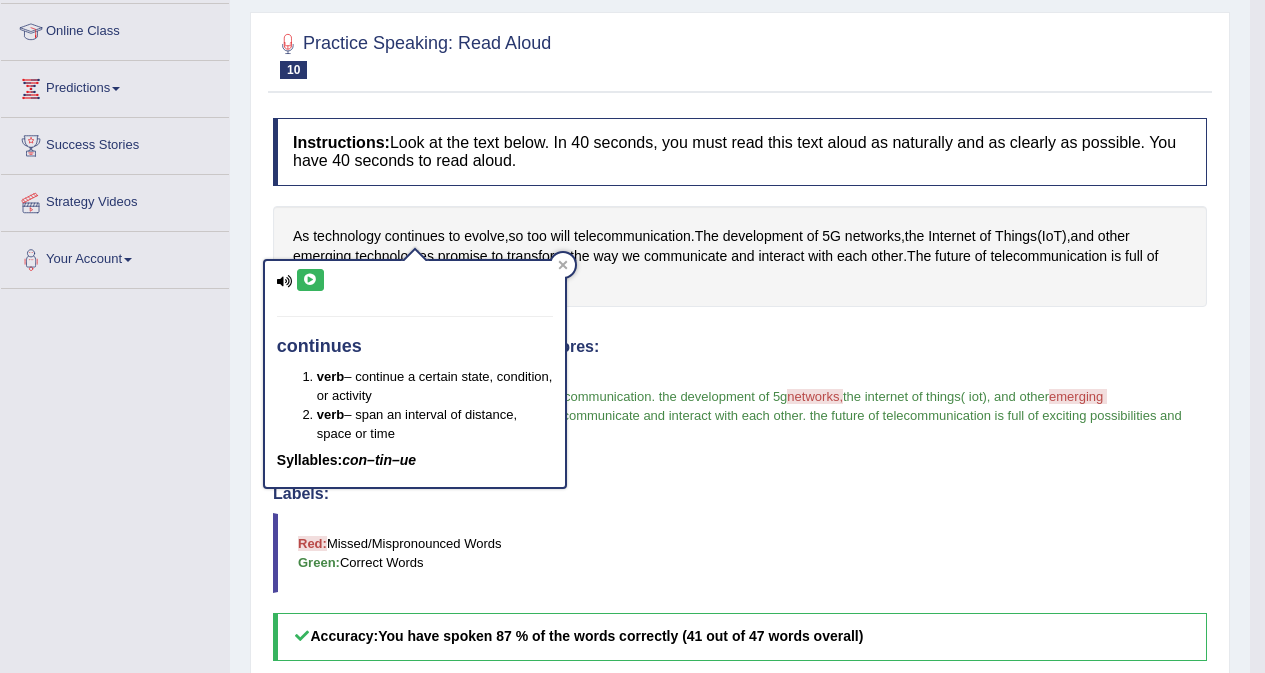 click at bounding box center (310, 280) 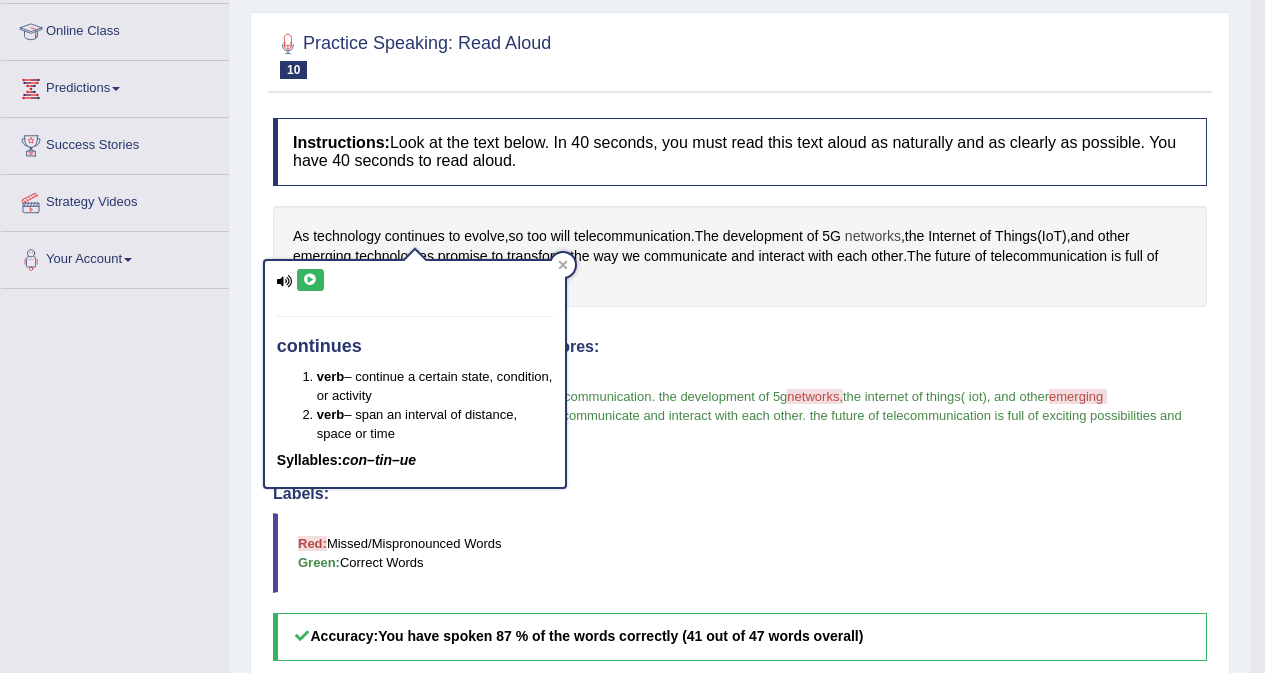 click on "networks" at bounding box center (873, 236) 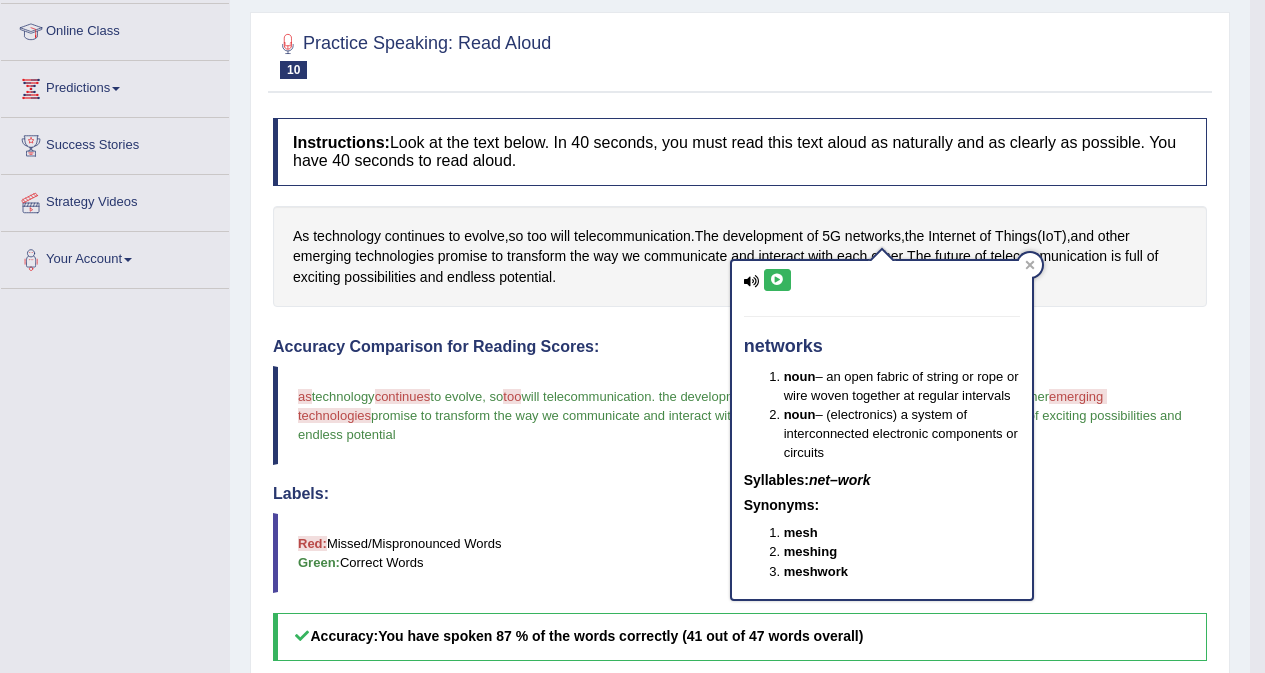 click at bounding box center [777, 280] 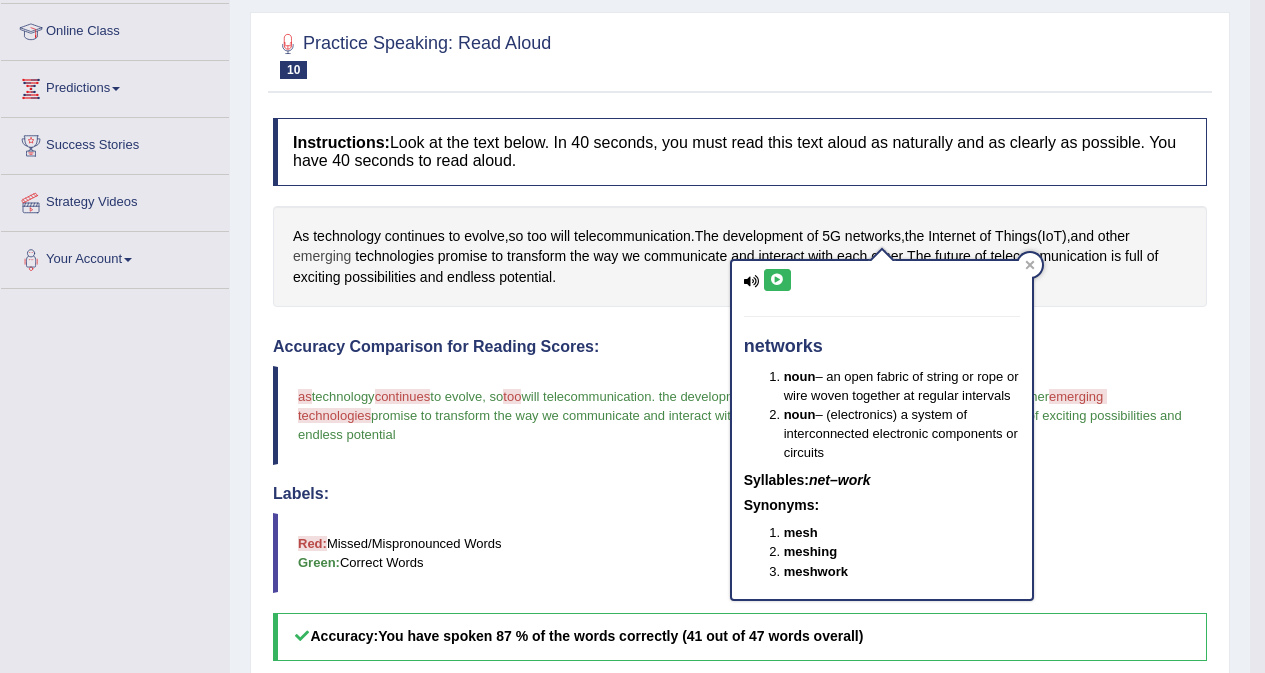 click on "emerging" at bounding box center (322, 256) 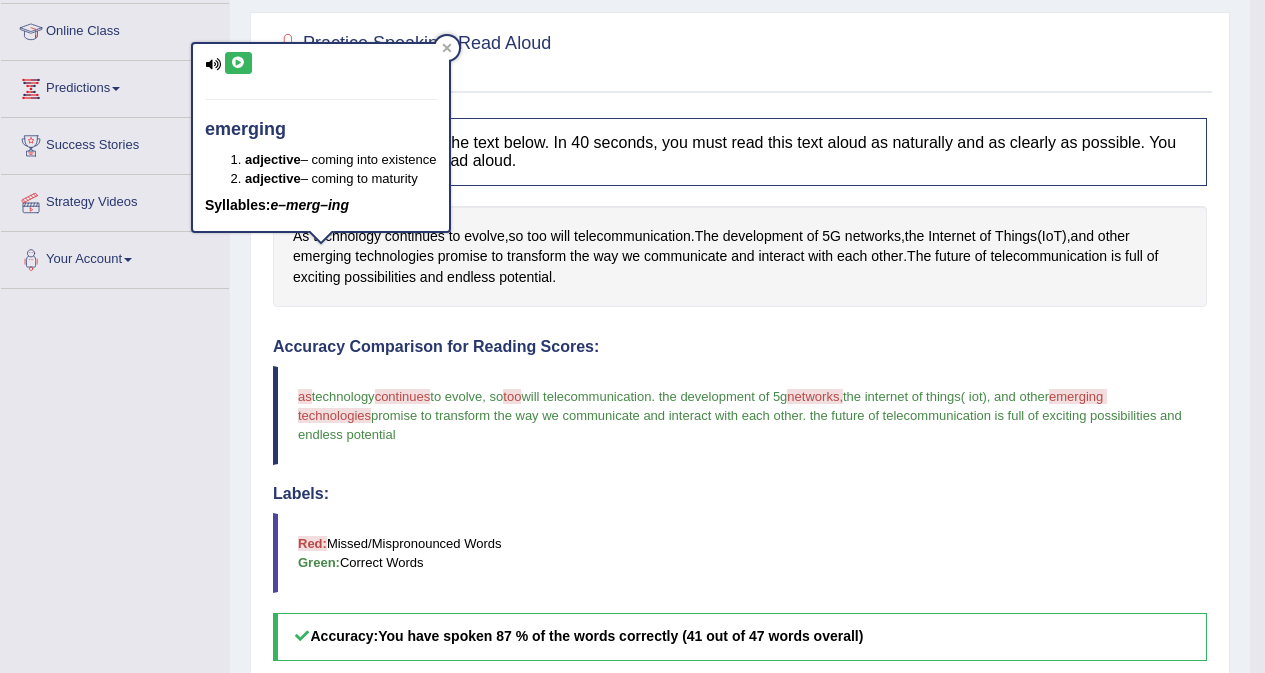 click at bounding box center (238, 63) 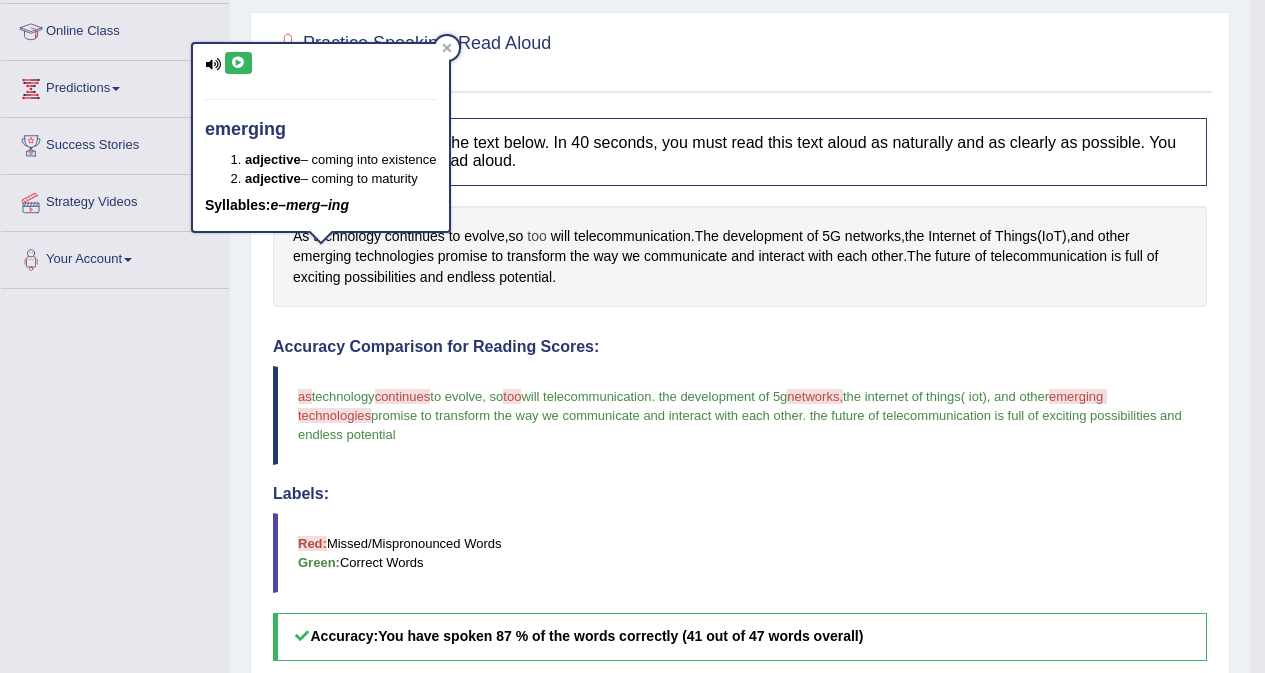 click on "too" at bounding box center [536, 236] 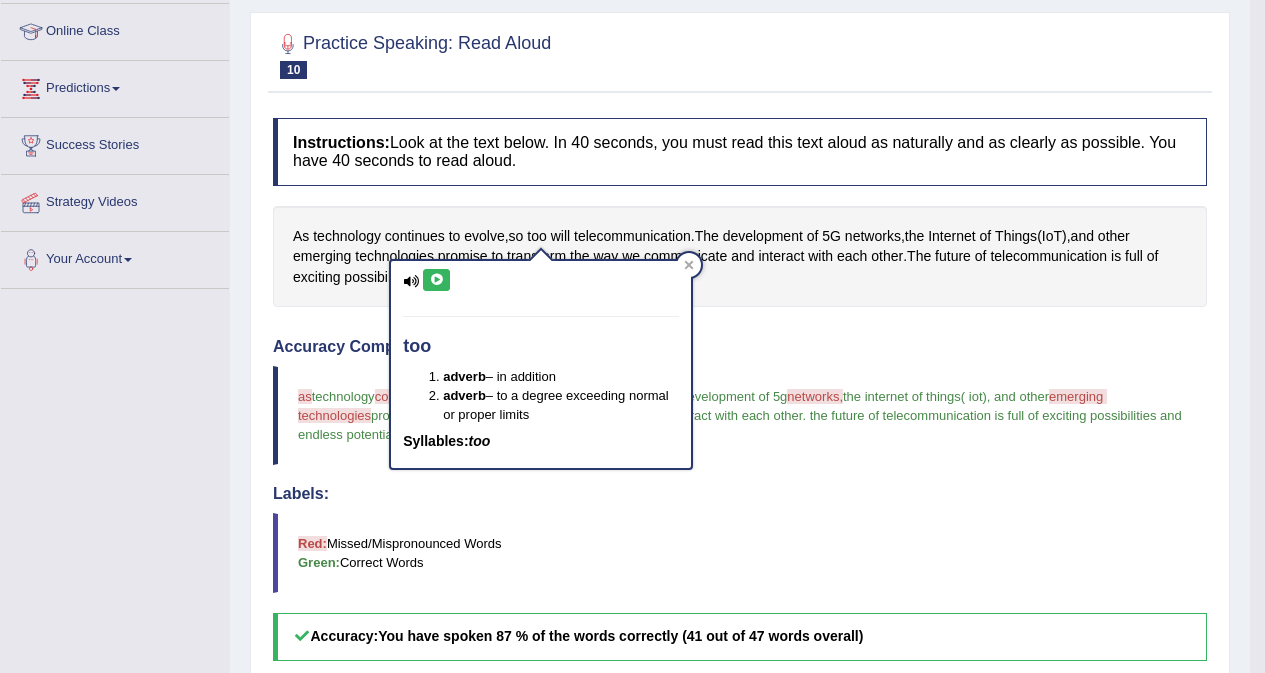 click at bounding box center [436, 280] 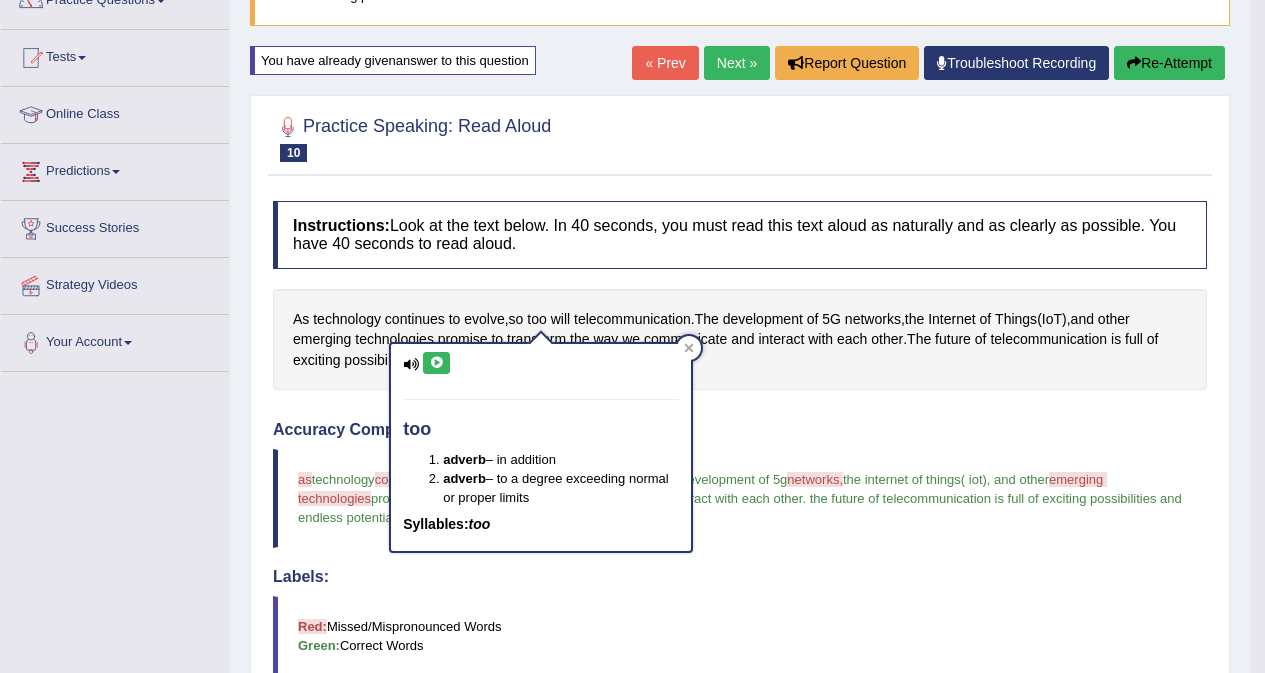 scroll, scrollTop: 66, scrollLeft: 0, axis: vertical 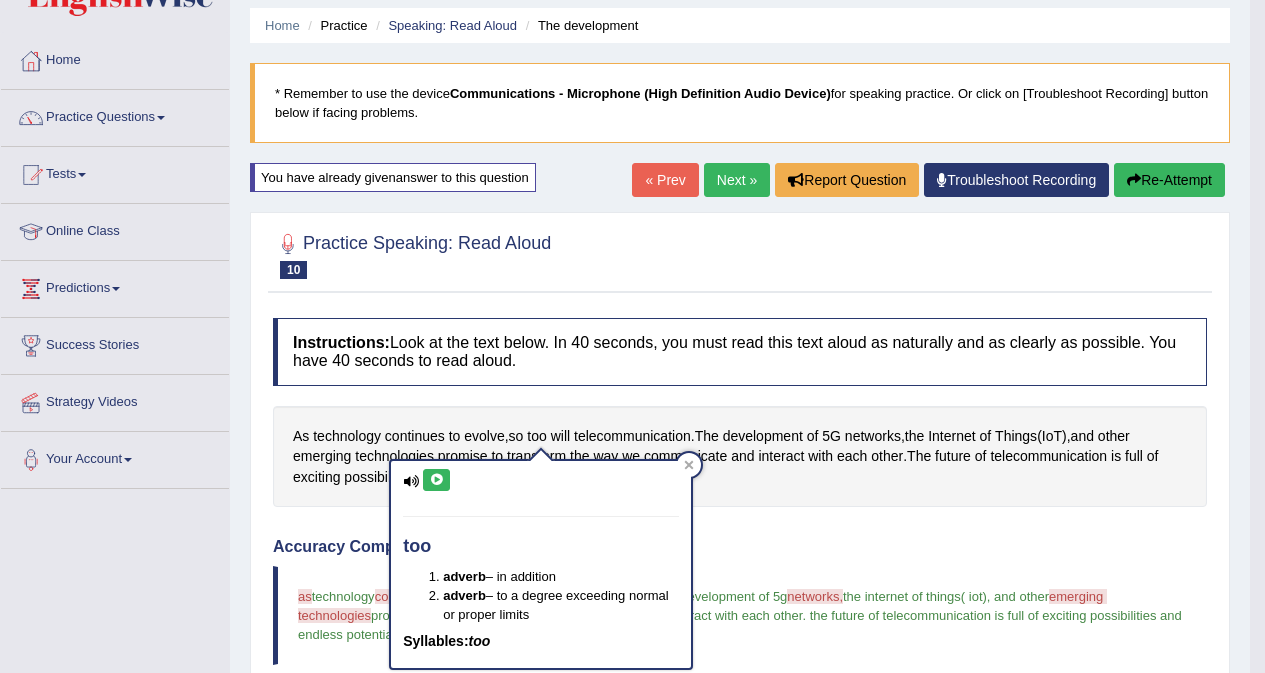 click on "Re-Attempt" at bounding box center [1169, 180] 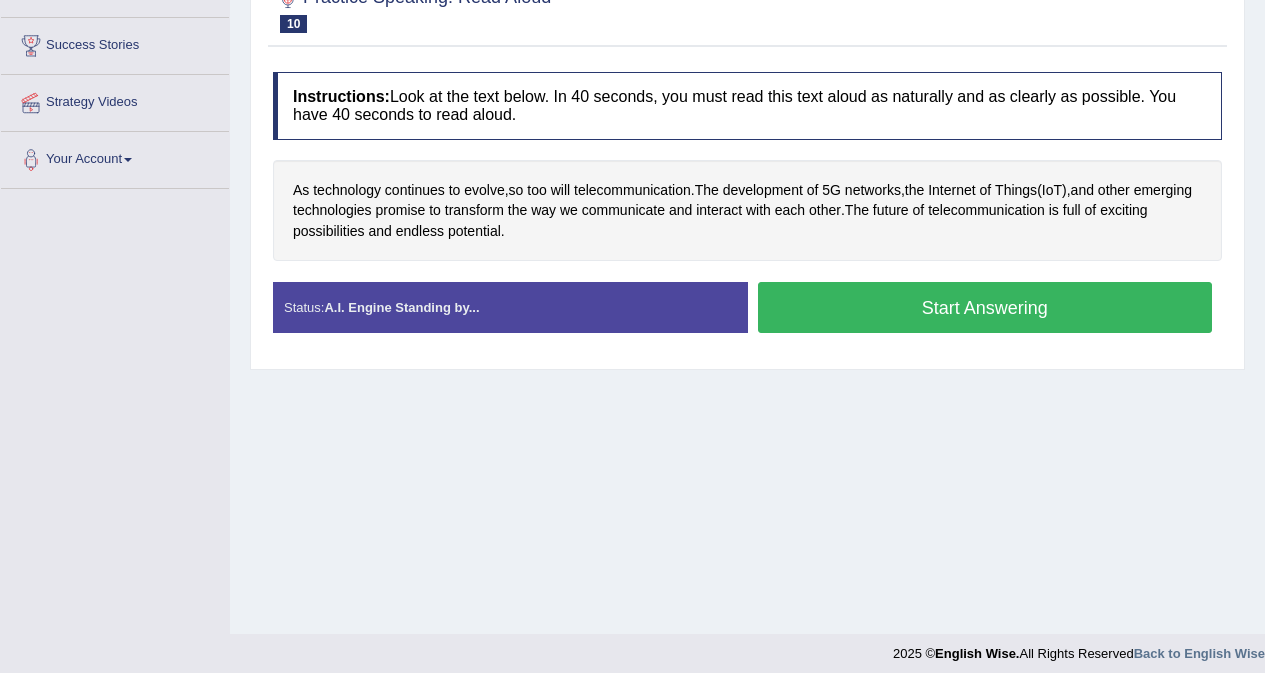 scroll, scrollTop: 366, scrollLeft: 0, axis: vertical 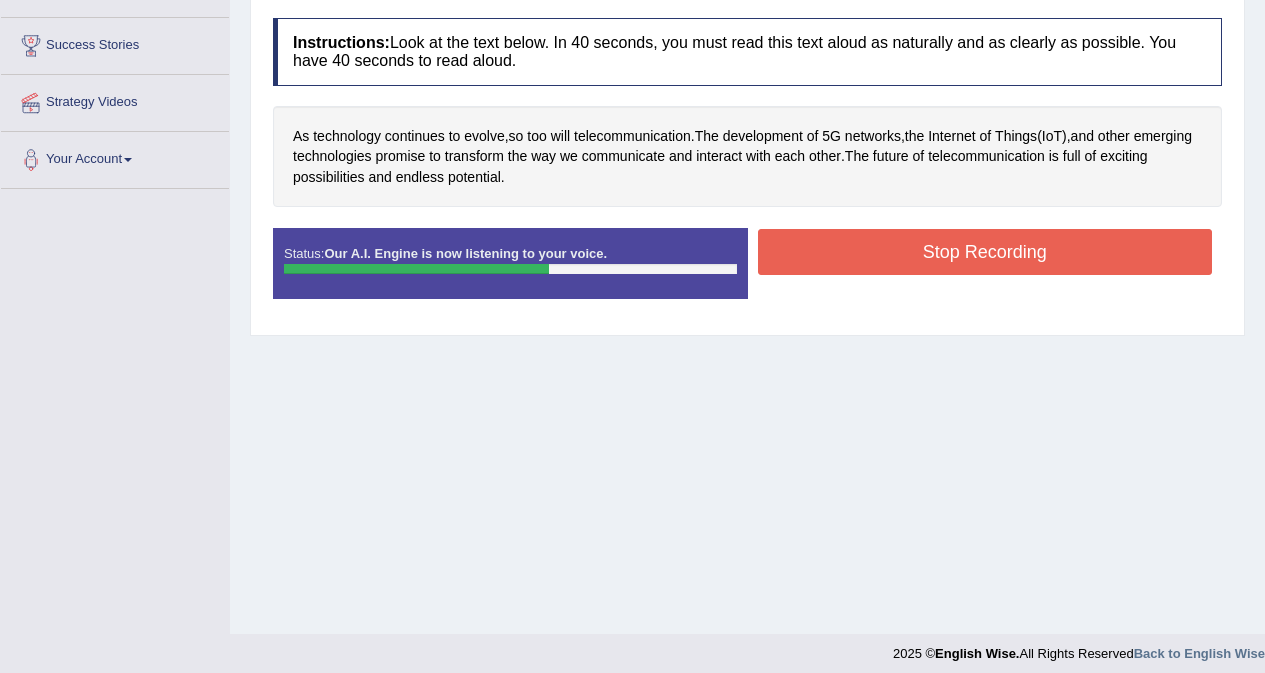click on "Stop Recording" at bounding box center (985, 252) 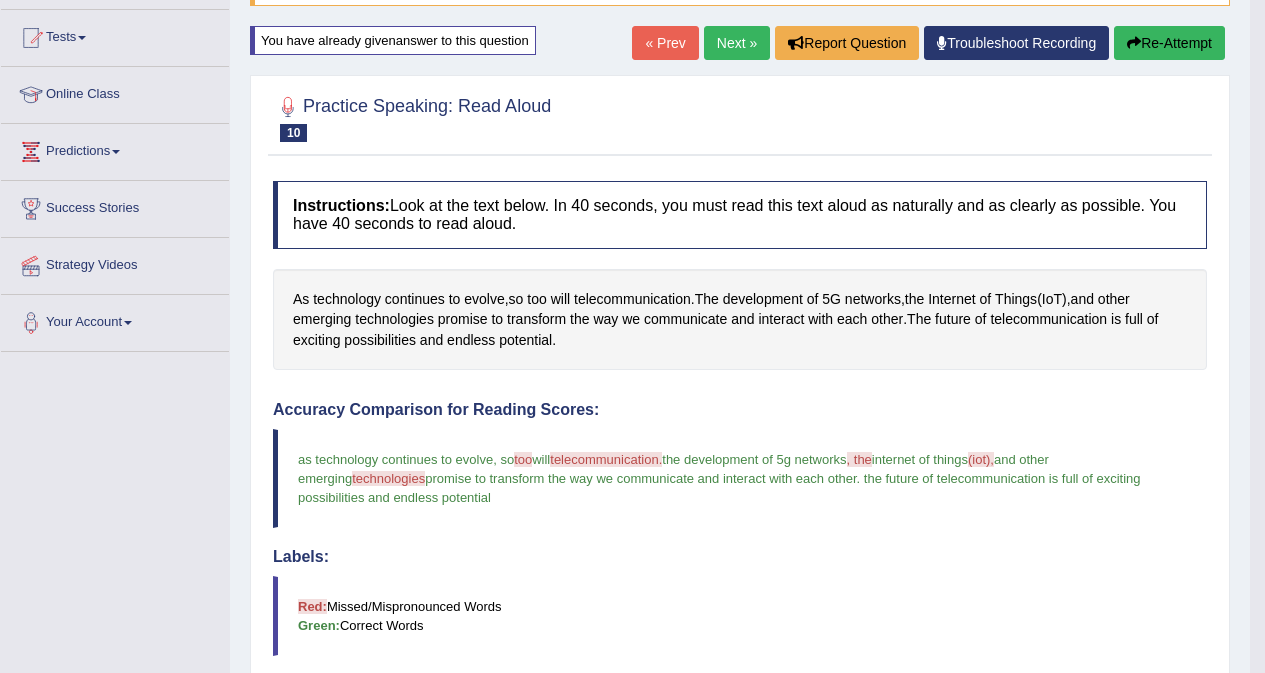 scroll, scrollTop: 166, scrollLeft: 0, axis: vertical 